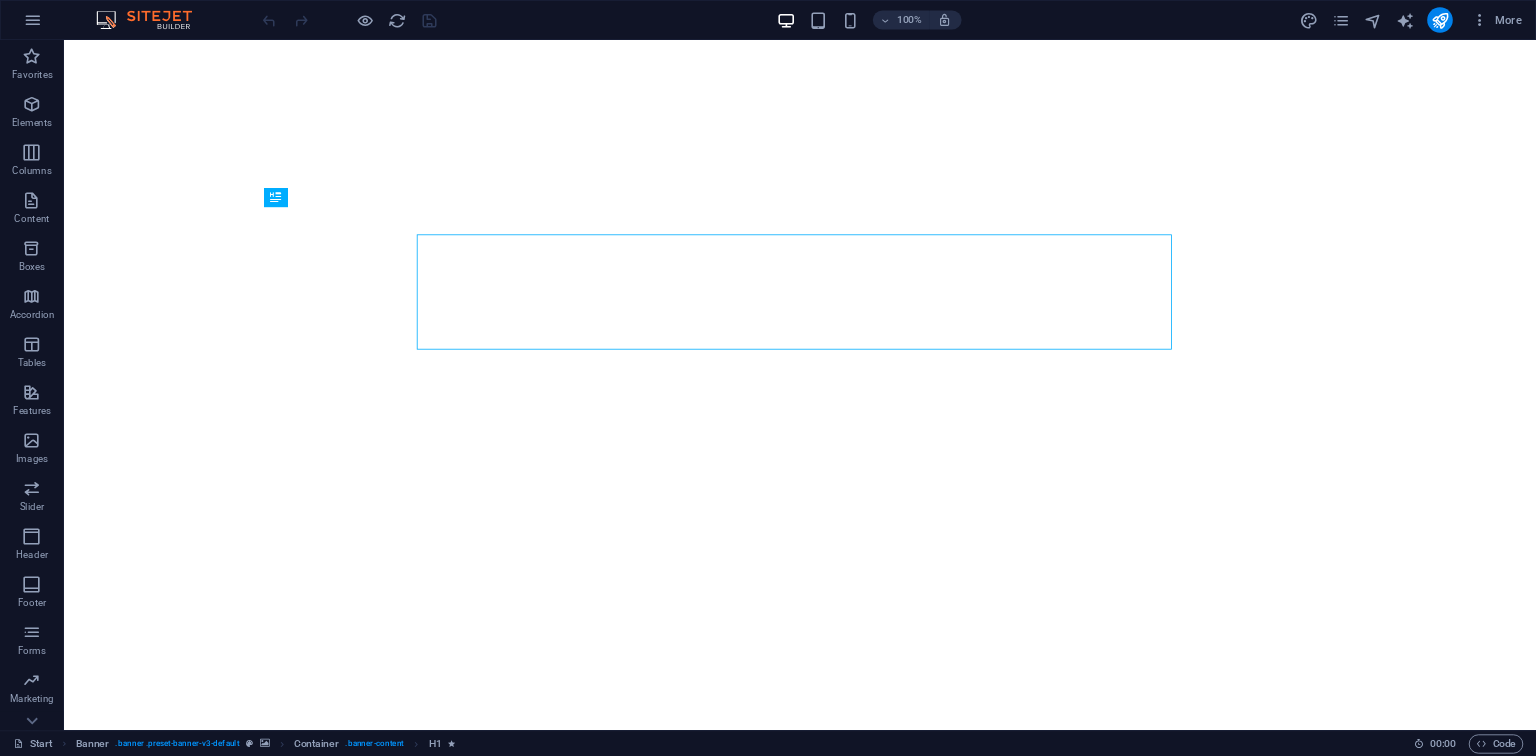 scroll, scrollTop: 0, scrollLeft: 0, axis: both 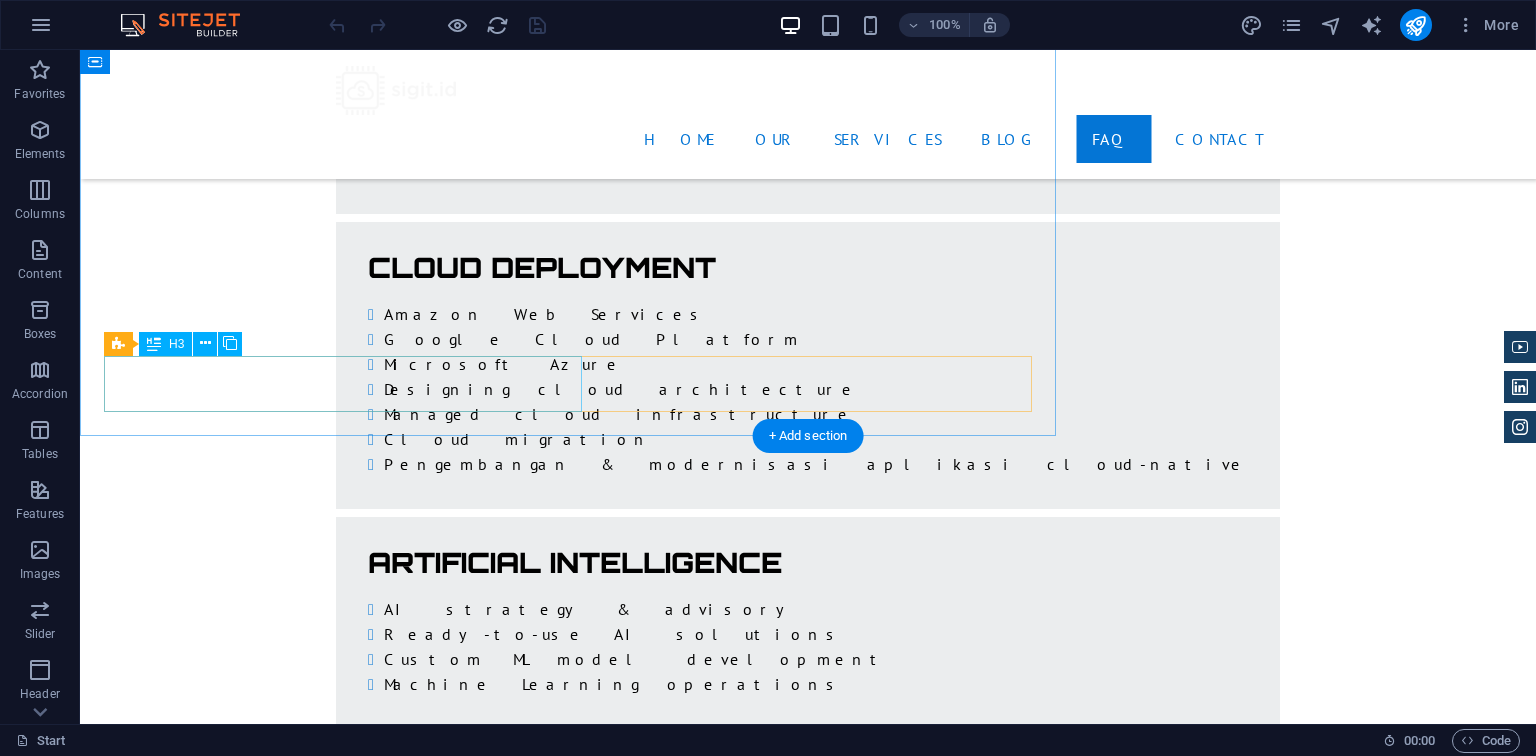 click on "Description" at bounding box center (343, 9974) 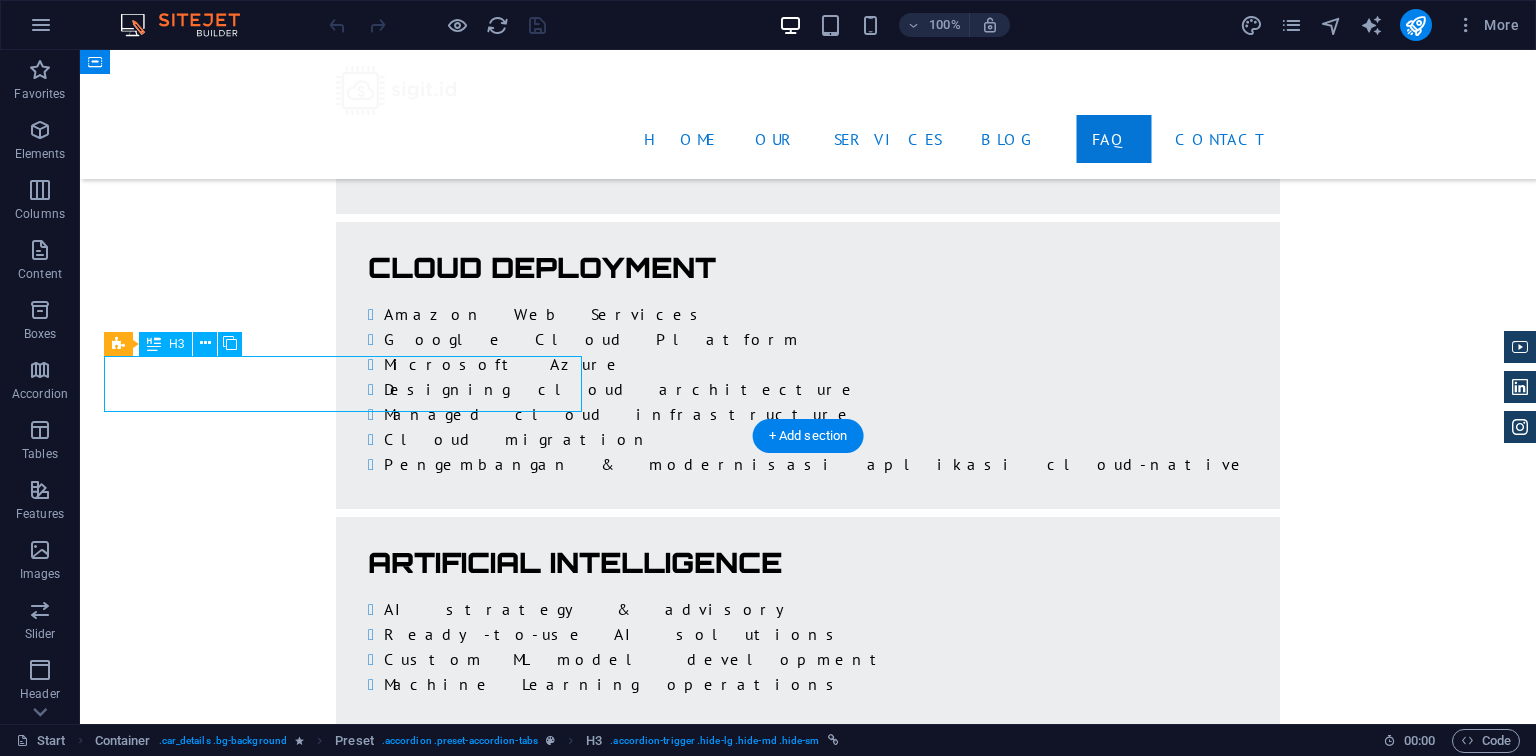 click on "Description" at bounding box center [343, 9974] 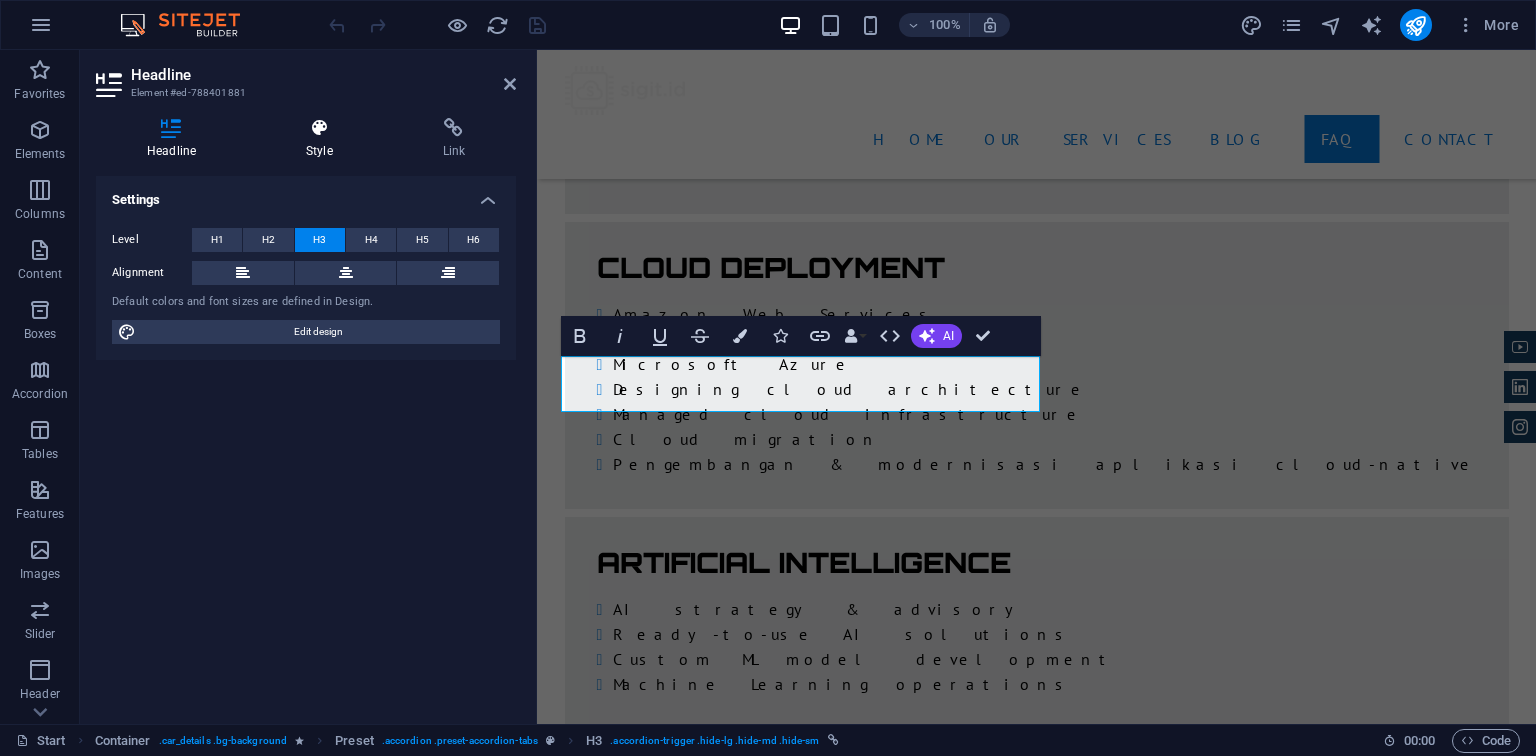 click on "Style" at bounding box center (323, 139) 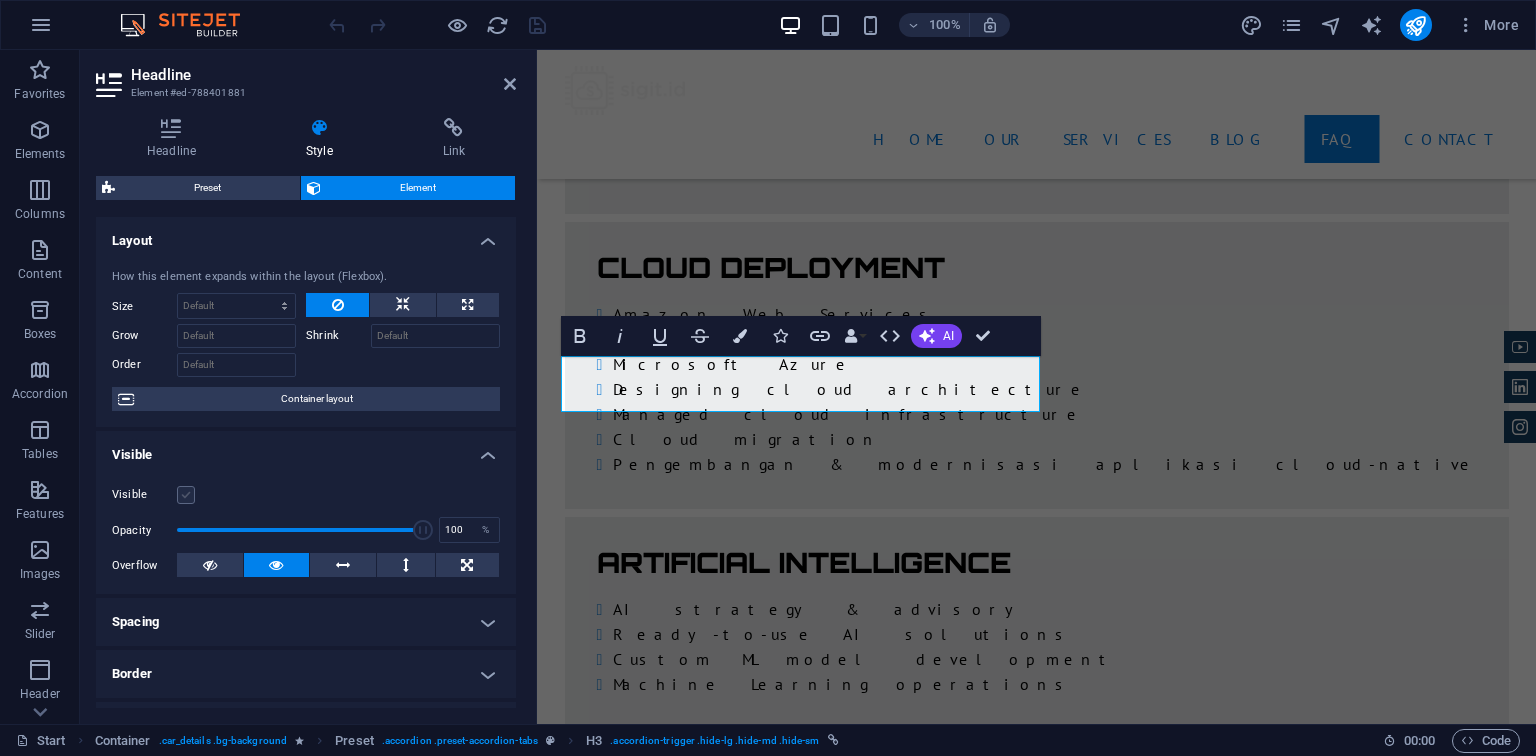 click at bounding box center [186, 495] 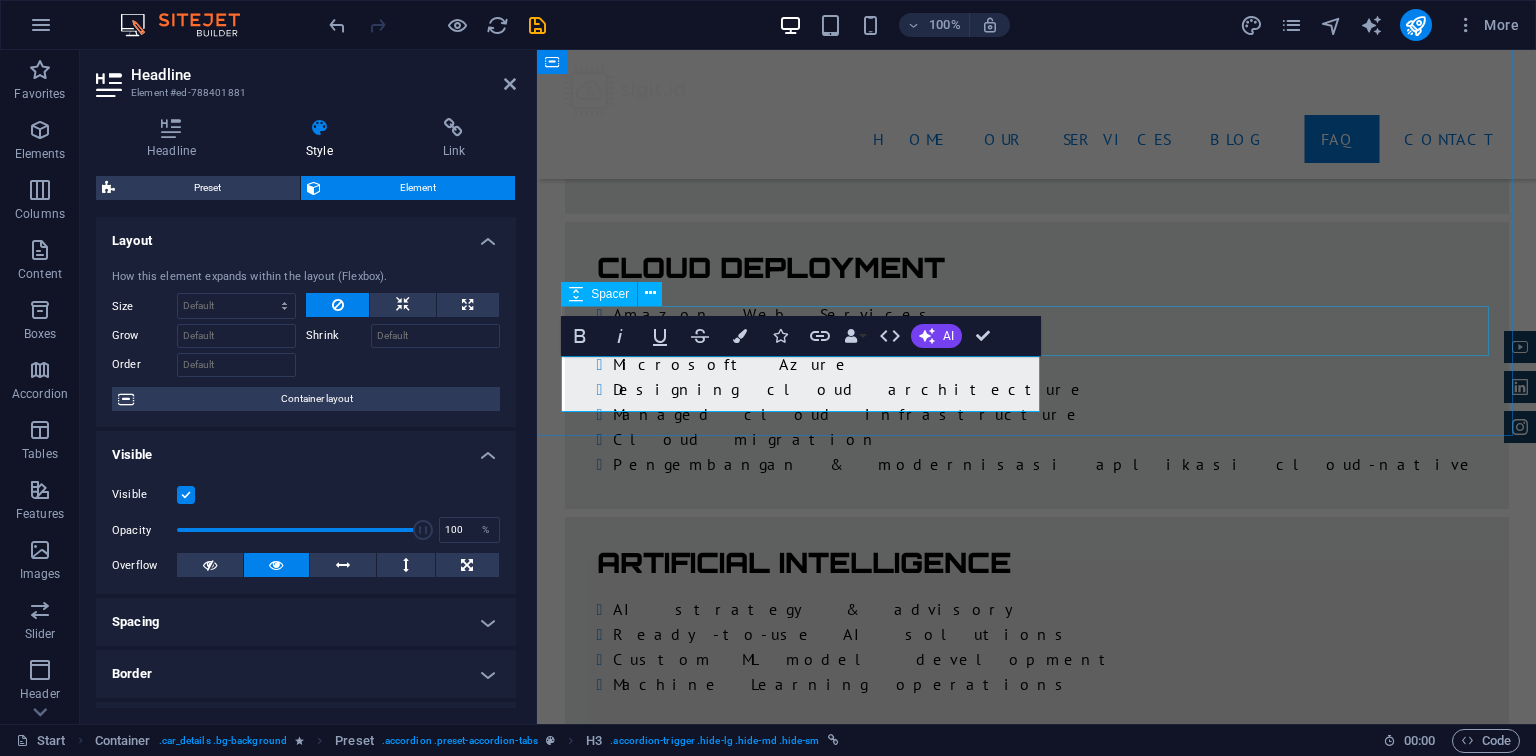 click at bounding box center [1025, 9921] 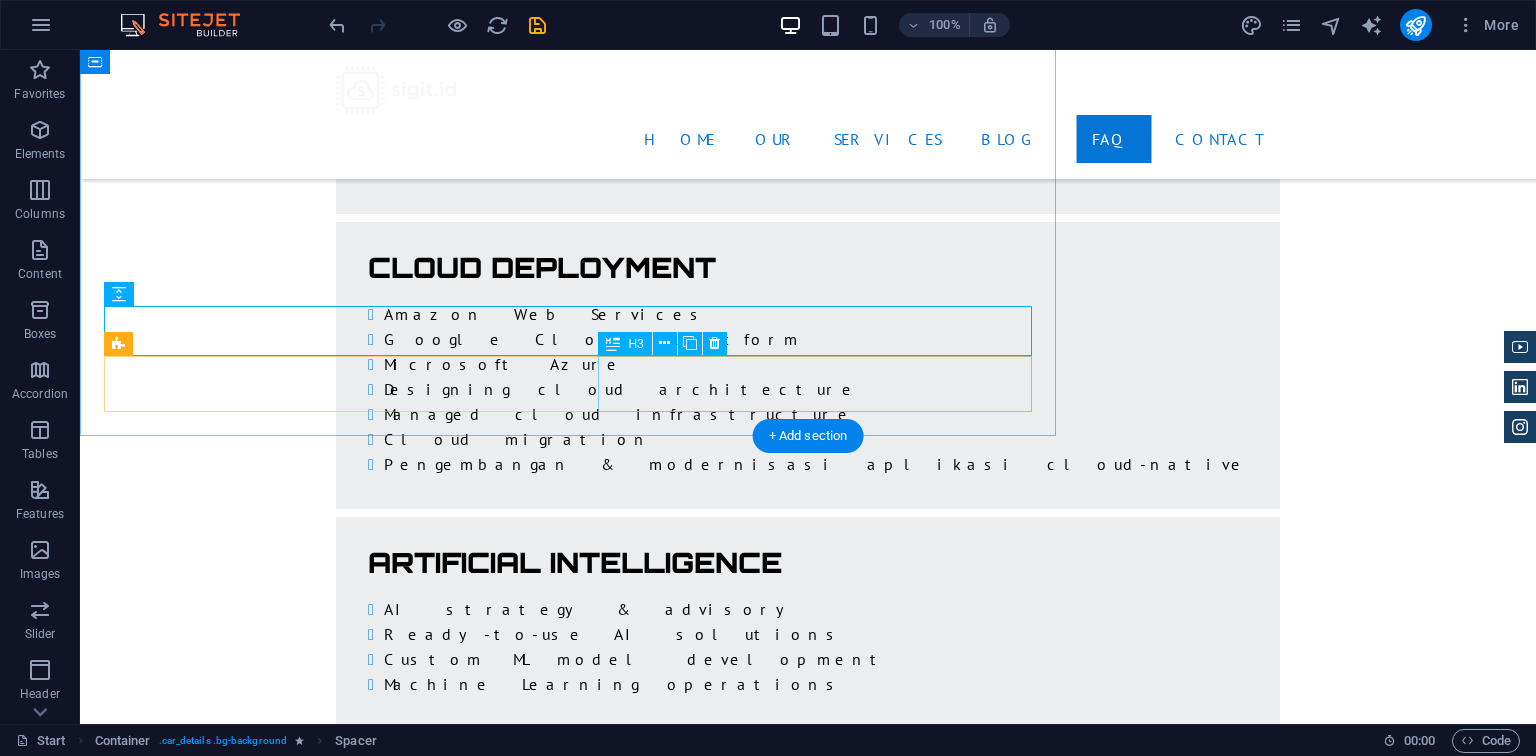 click on "benefit" at bounding box center [815, 9974] 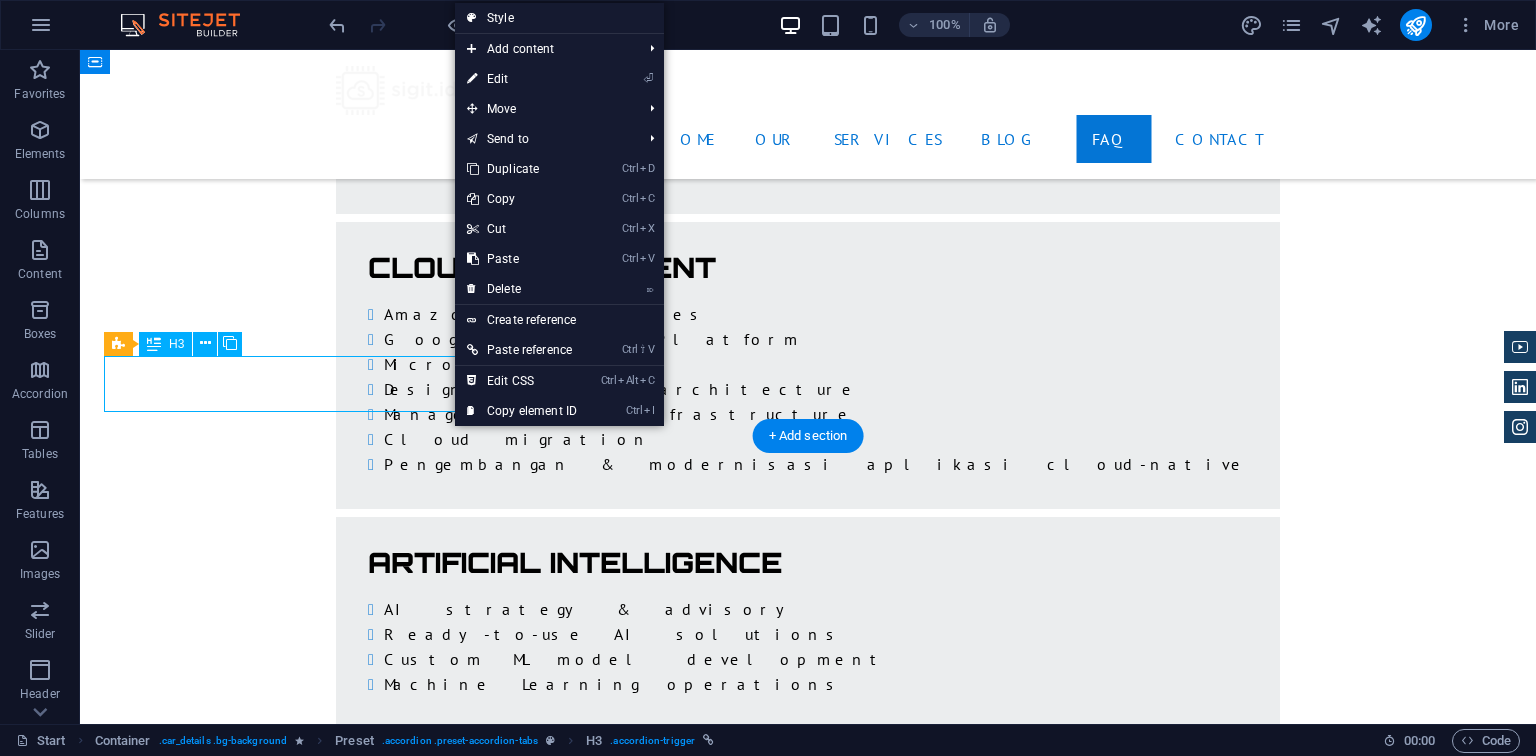 click on "Description" at bounding box center [343, 9974] 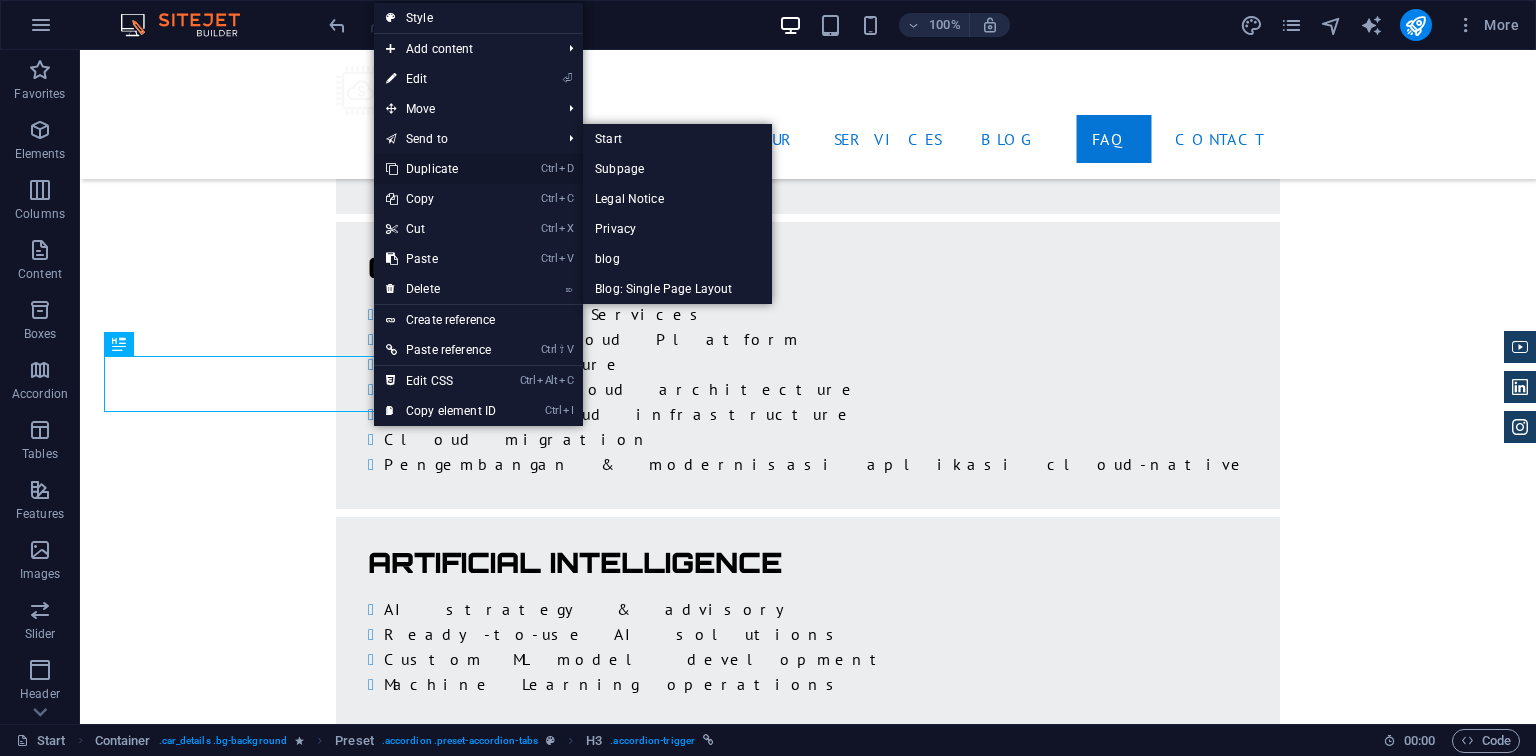 click on "Ctrl D  Duplicate" at bounding box center (441, 169) 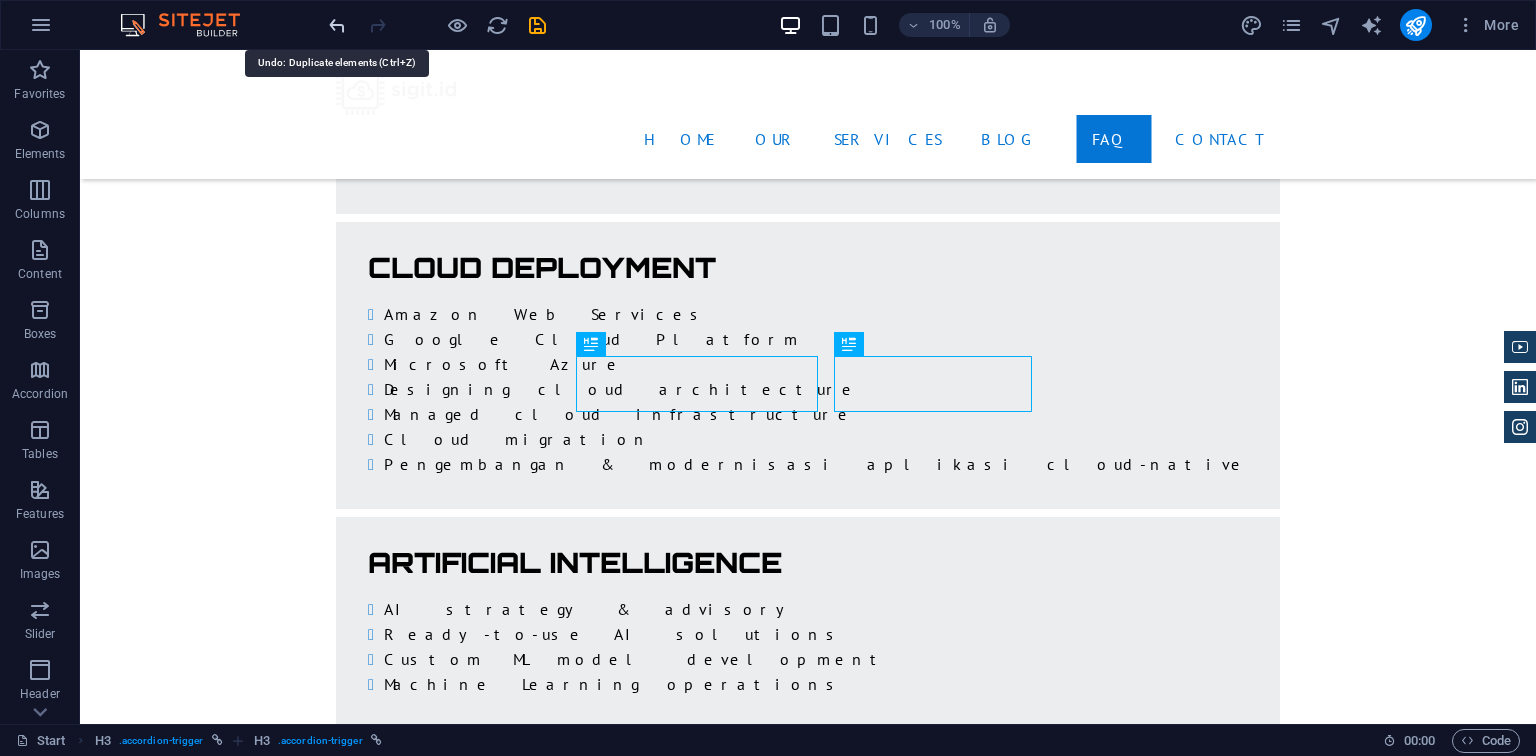 click at bounding box center (337, 25) 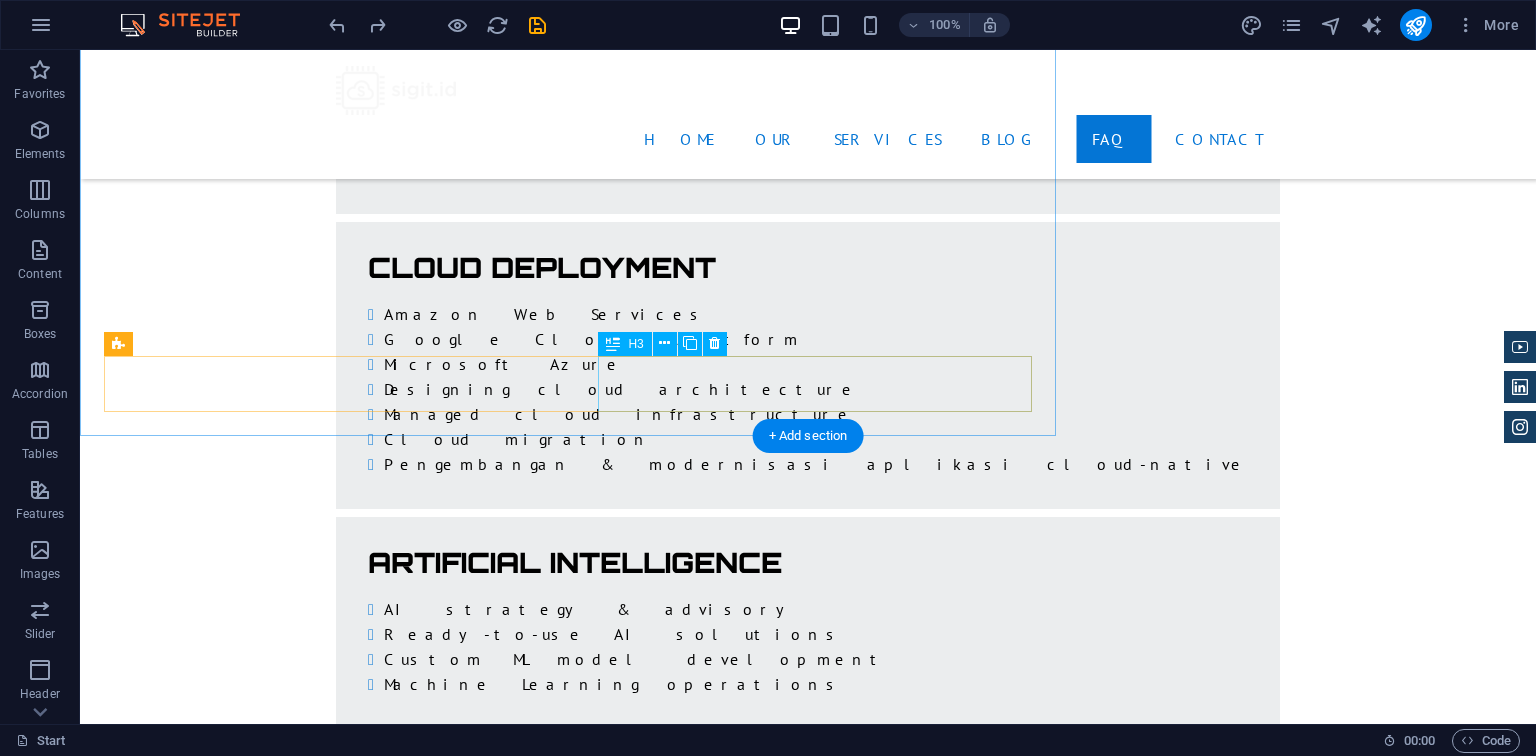 click on "benefit" at bounding box center [815, 9974] 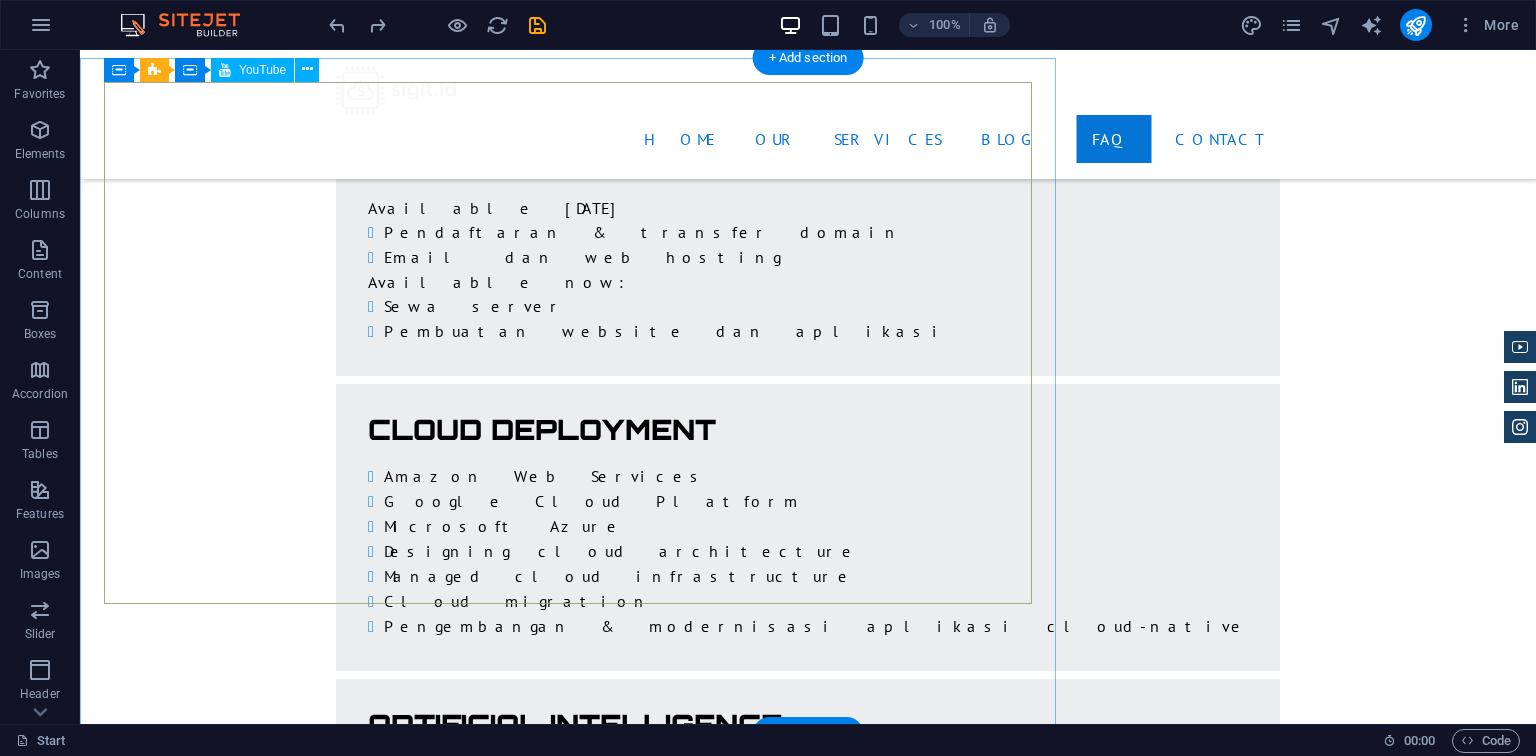 scroll, scrollTop: 6080, scrollLeft: 0, axis: vertical 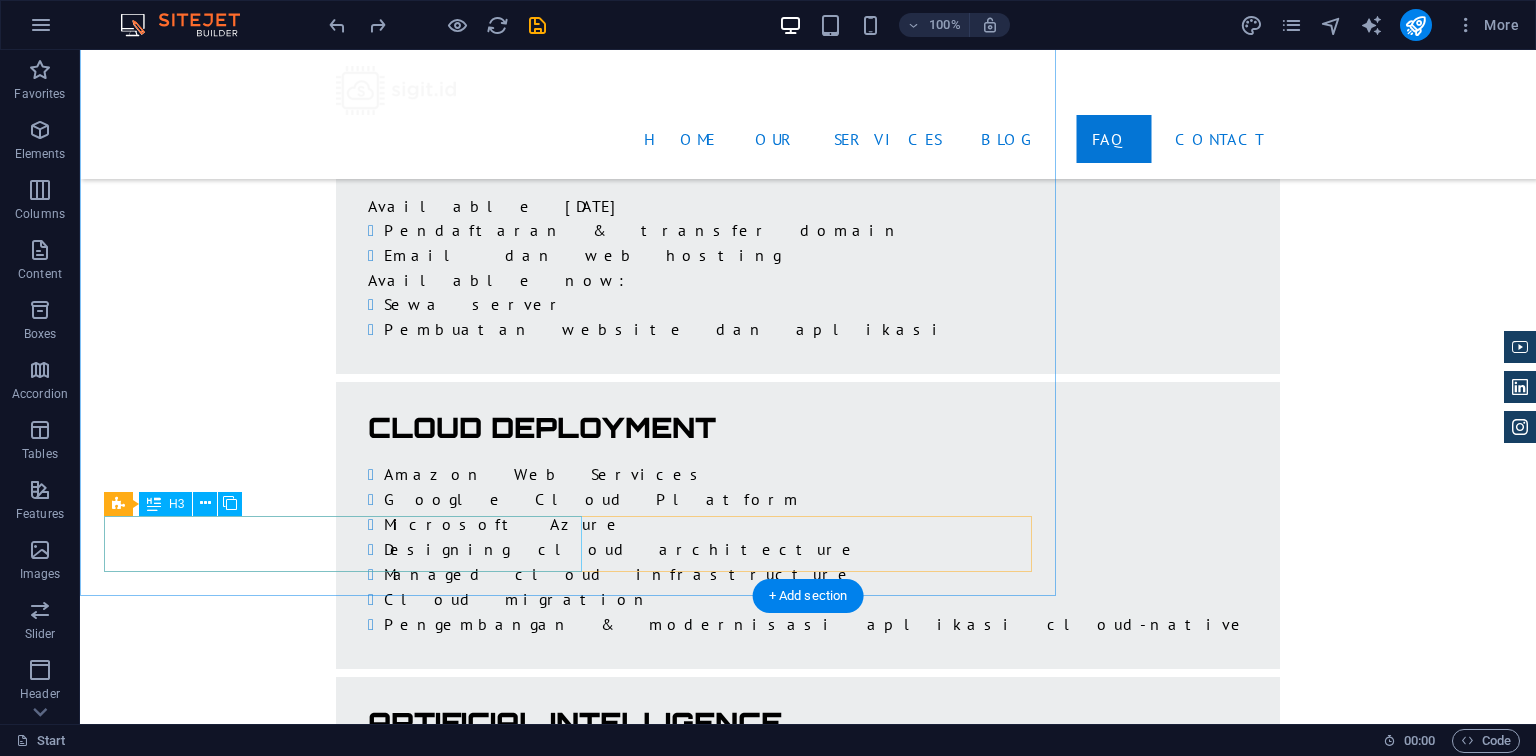 click on "Description" at bounding box center [343, 10134] 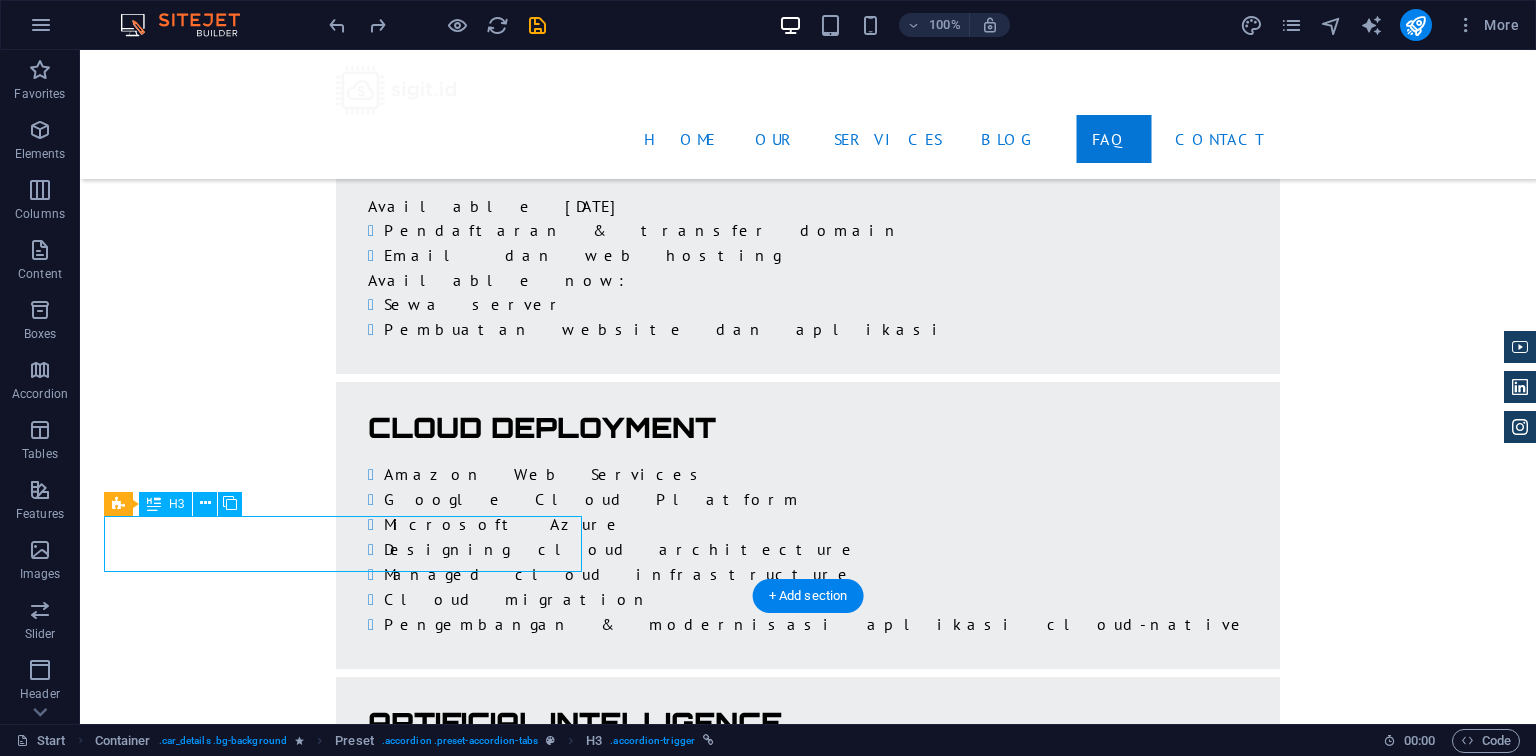click on "Description" at bounding box center (343, 10134) 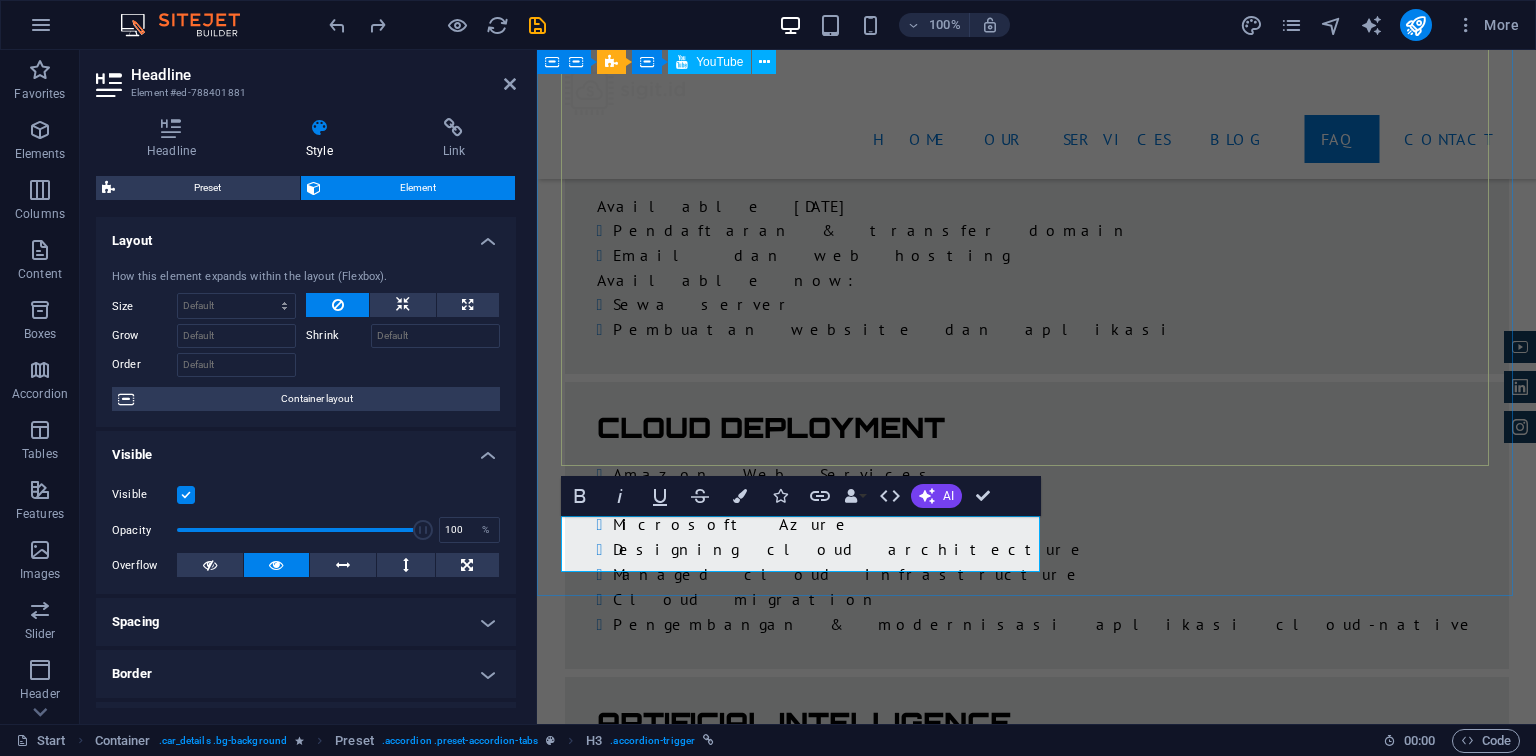 type 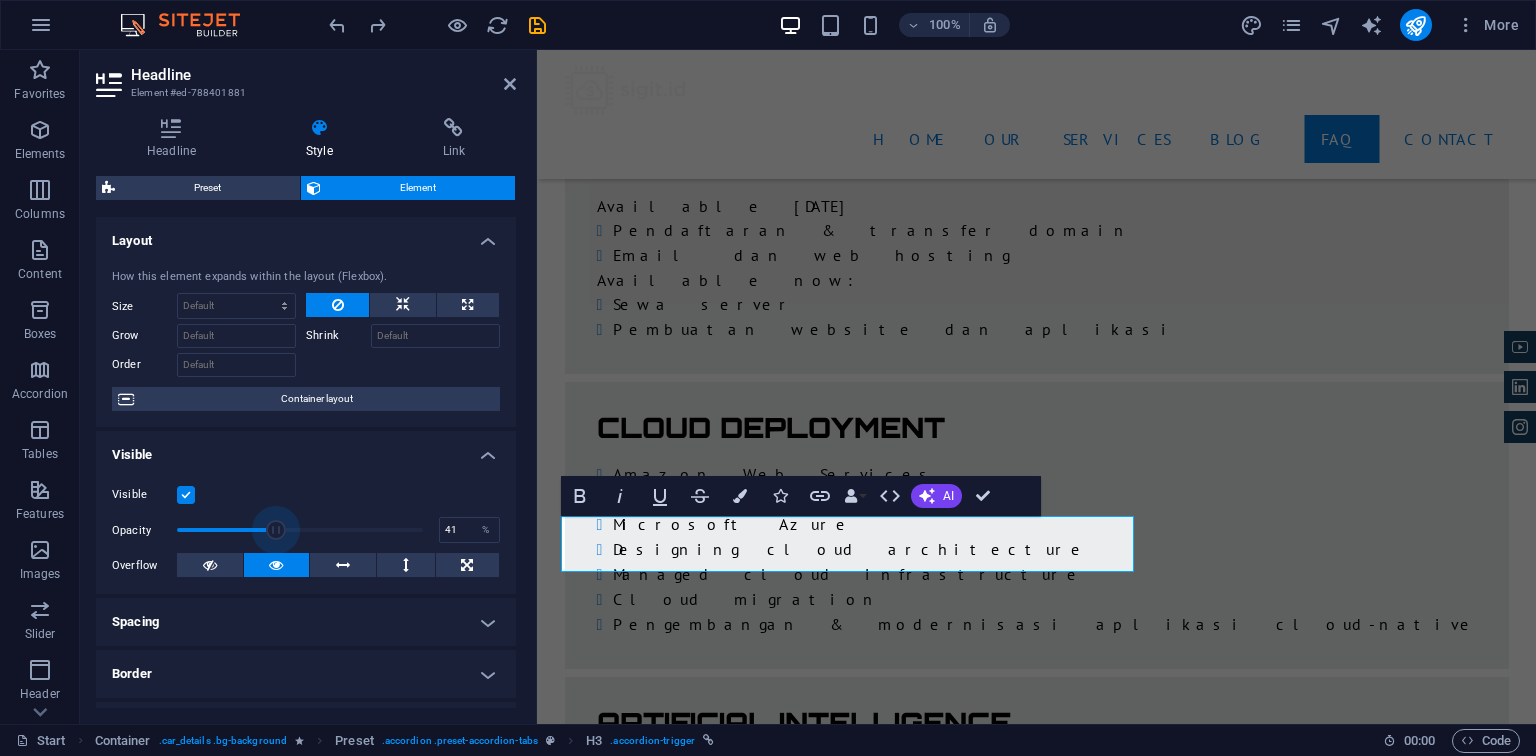 drag, startPoint x: 415, startPoint y: 523, endPoint x: 276, endPoint y: 504, distance: 140.29256 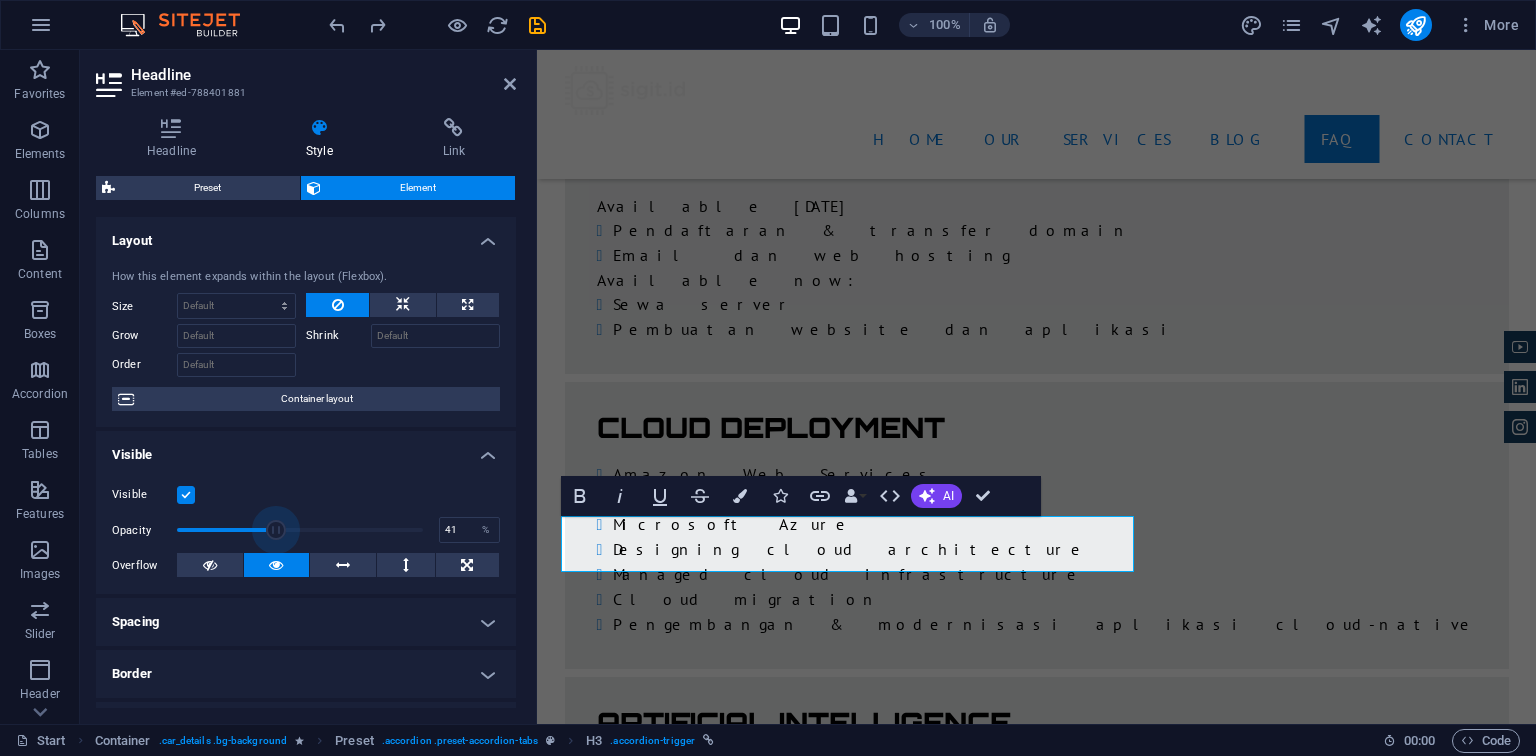 click on "Visible Opacity 41 % Overflow" at bounding box center [306, 530] 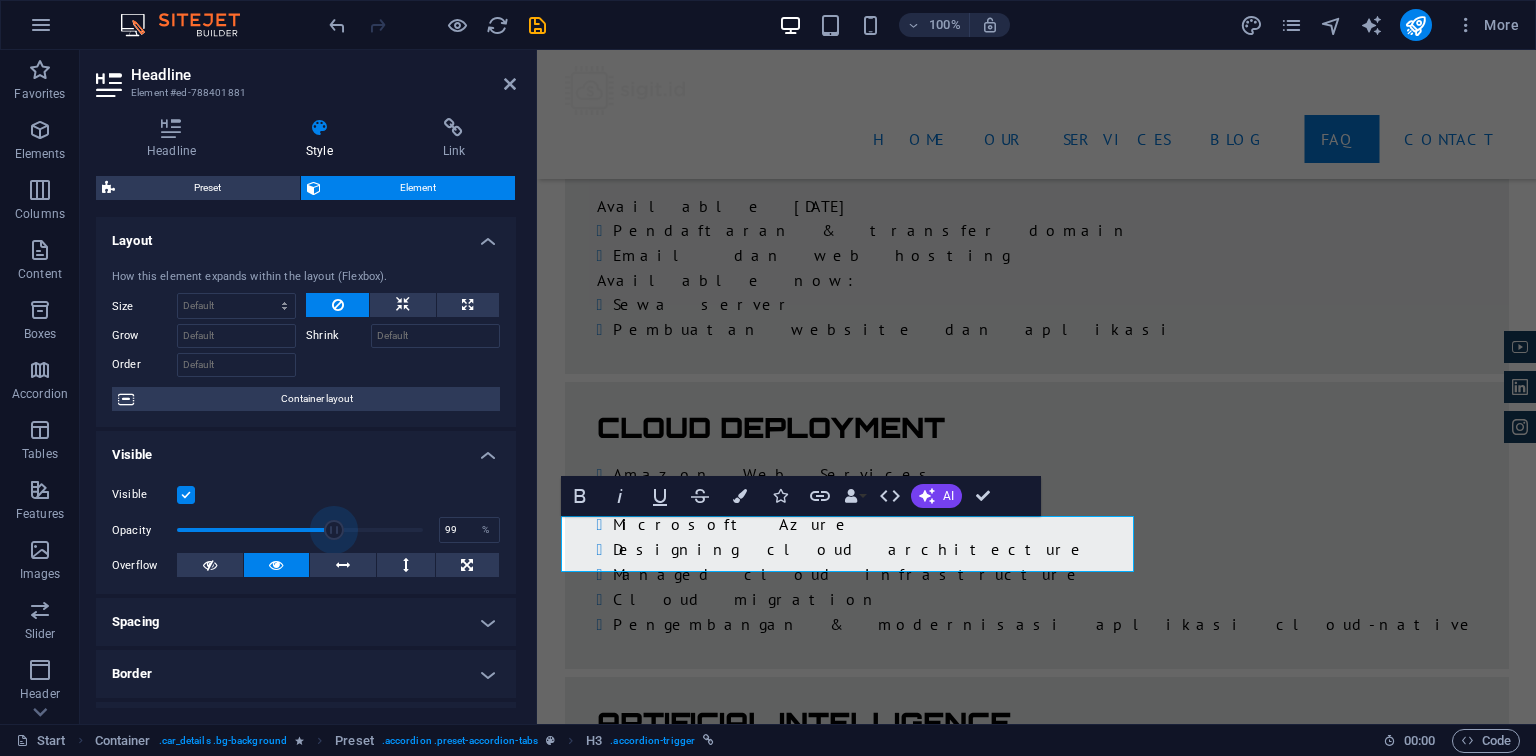 type on "100" 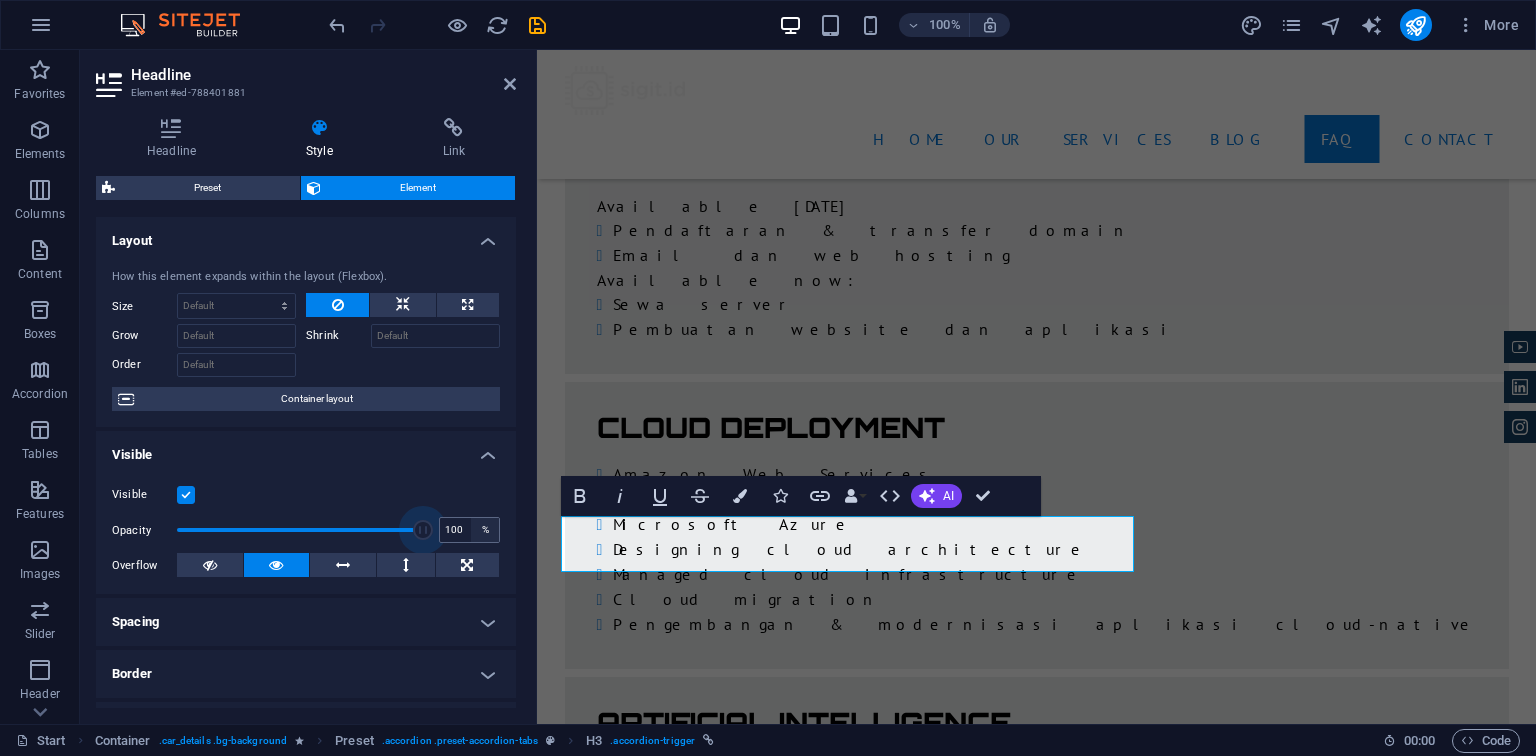 drag, startPoint x: 276, startPoint y: 528, endPoint x: 474, endPoint y: 540, distance: 198.3633 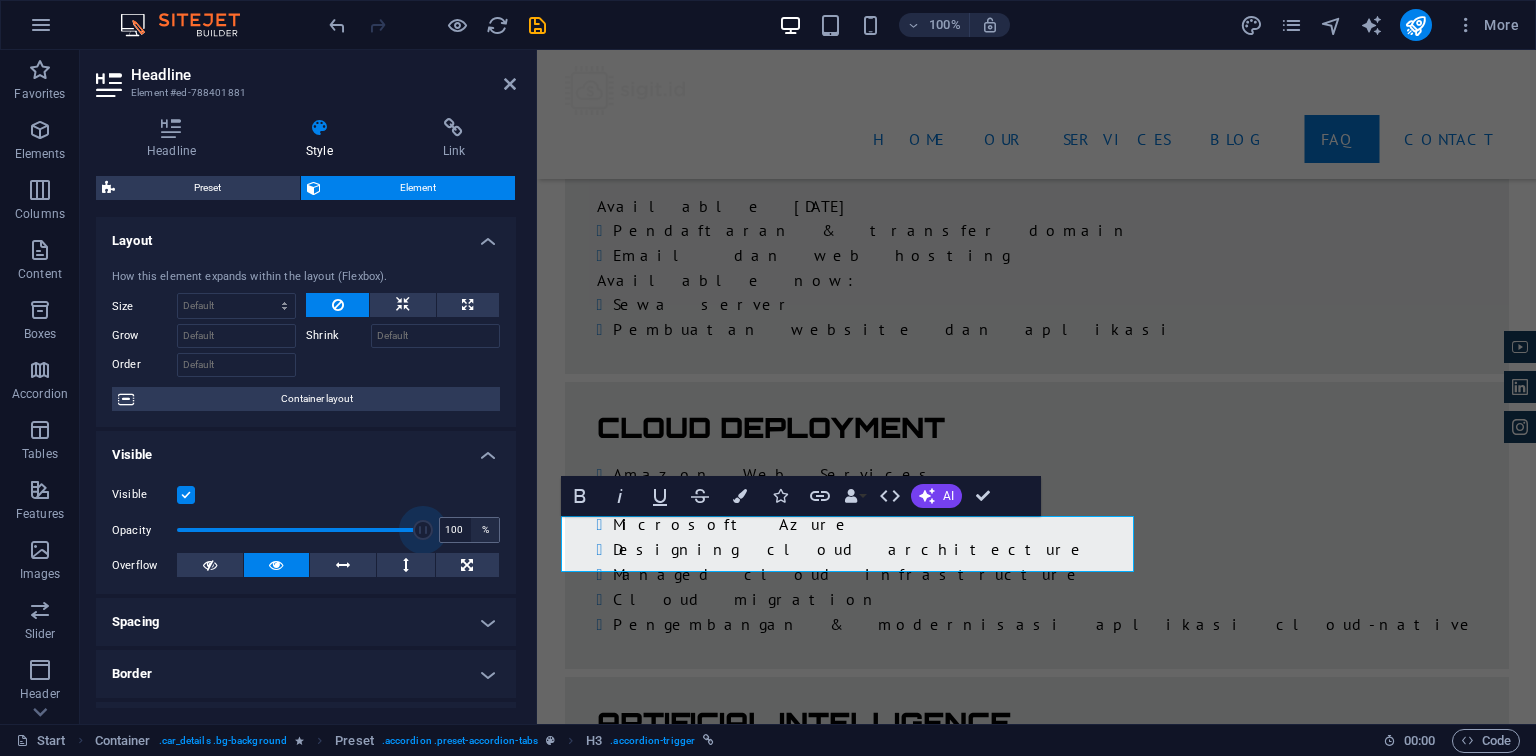 click on "Opacity 100 %" at bounding box center [306, 530] 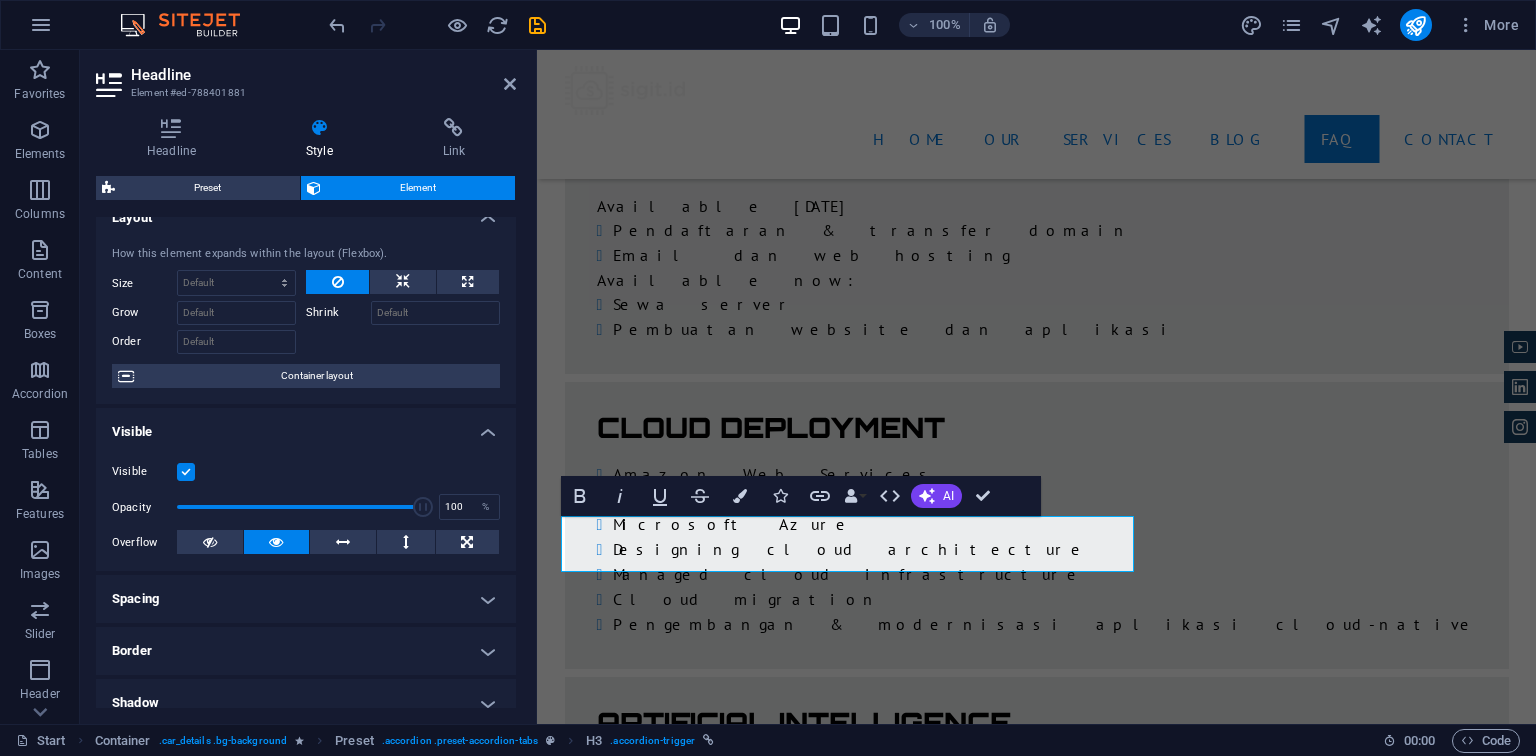 scroll, scrollTop: 0, scrollLeft: 0, axis: both 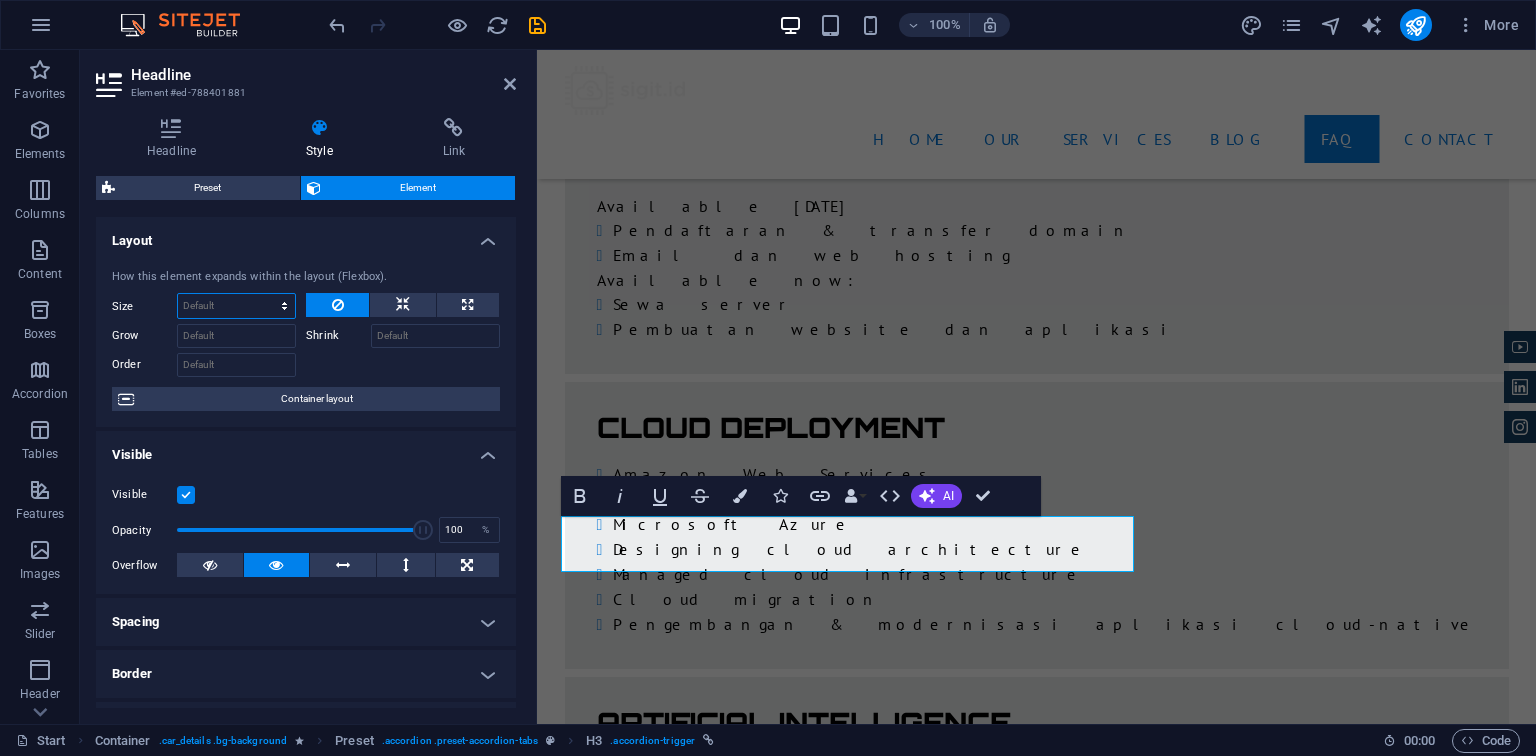 click on "Default auto px % 1/1 1/2 1/3 1/4 1/5 1/6 1/7 1/8 1/9 1/10" at bounding box center [236, 306] 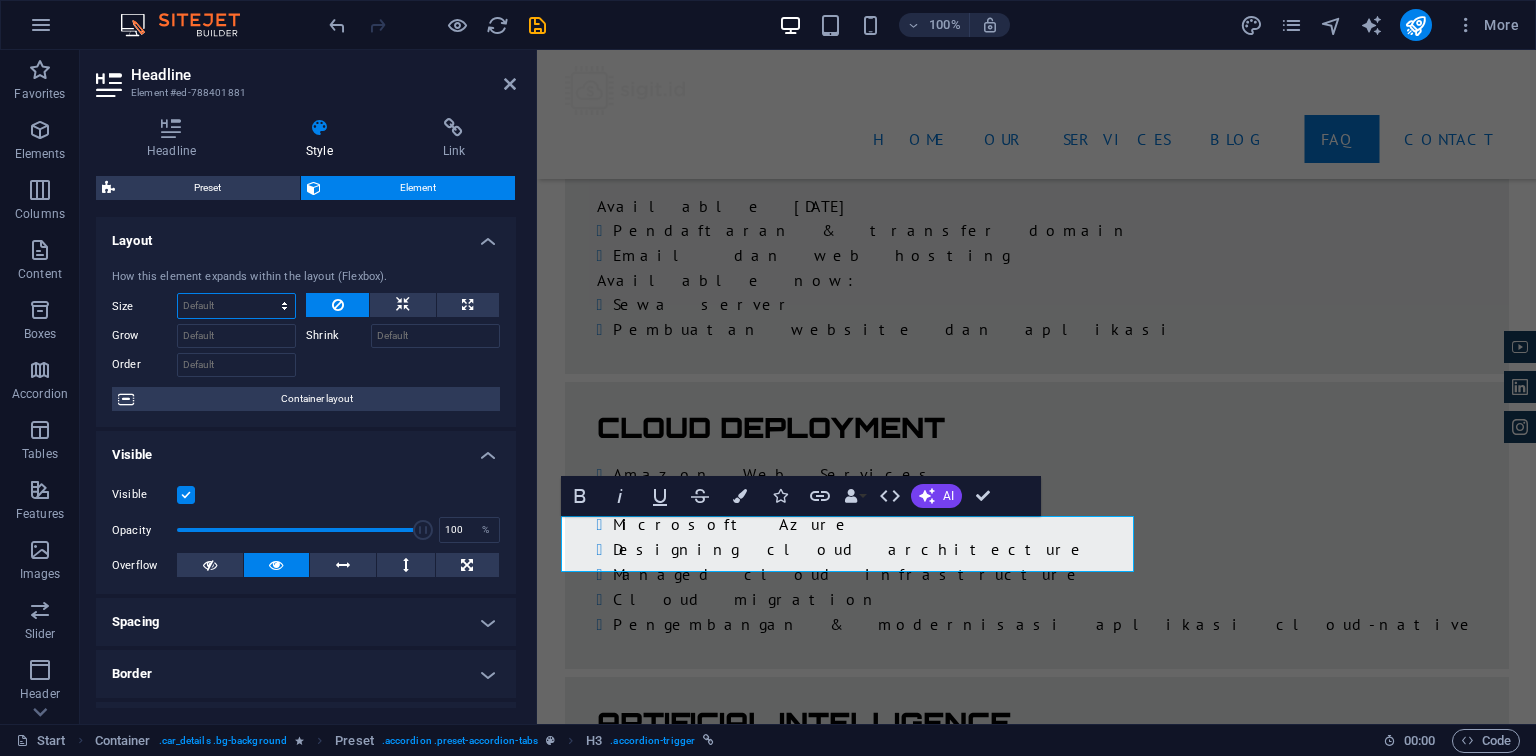 click on "Default auto px % 1/1 1/2 1/3 1/4 1/5 1/6 1/7 1/8 1/9 1/10" at bounding box center [236, 306] 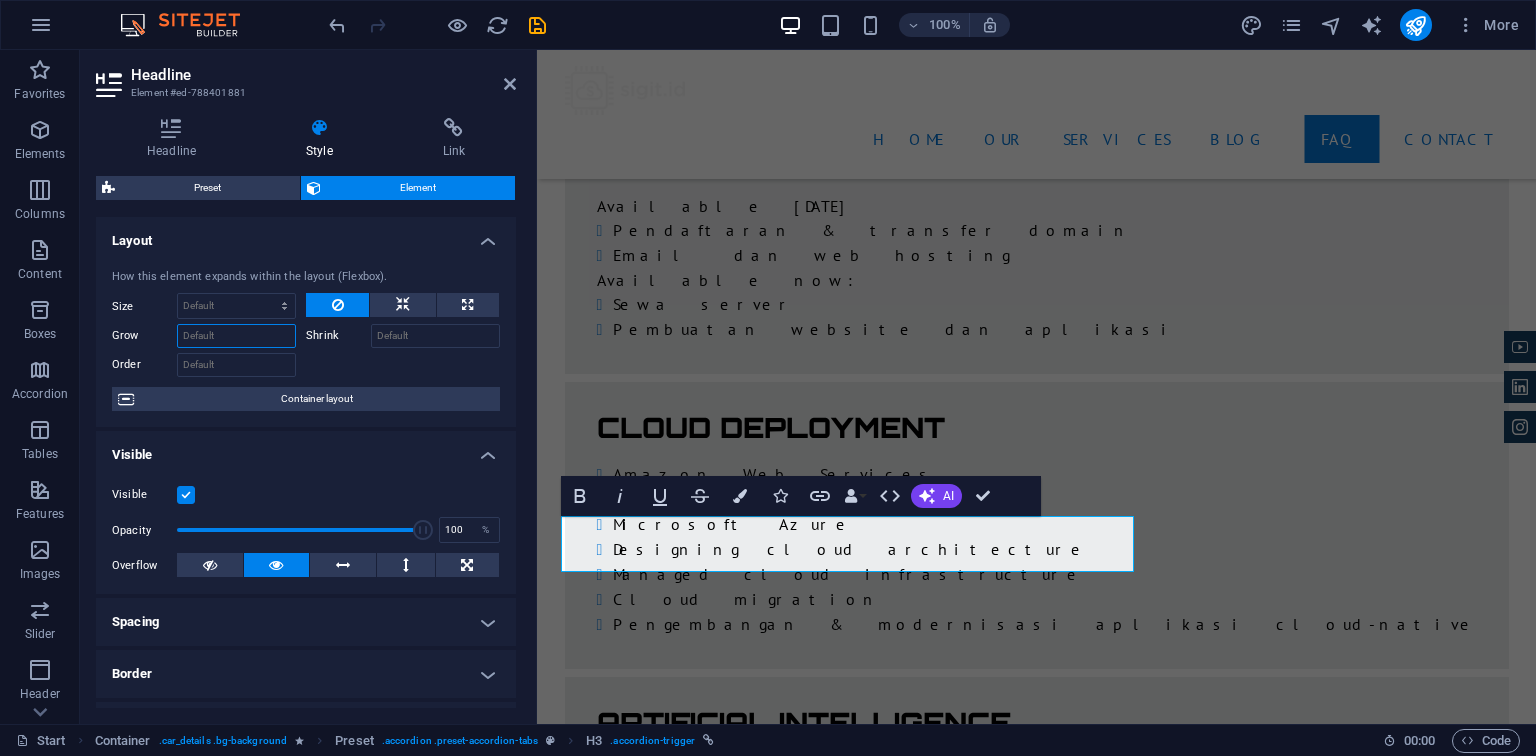 click on "Grow" at bounding box center (236, 336) 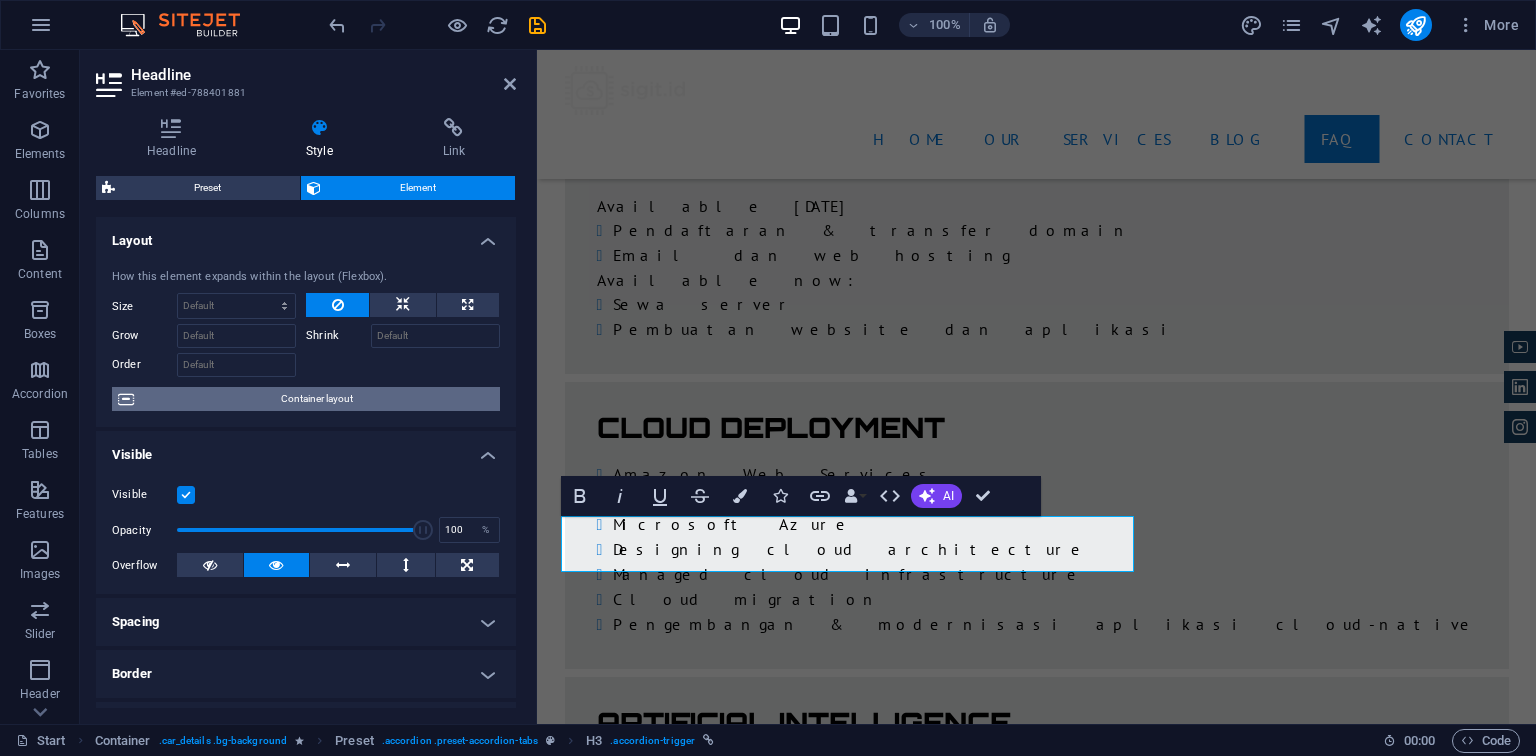 click on "Container layout" at bounding box center [317, 399] 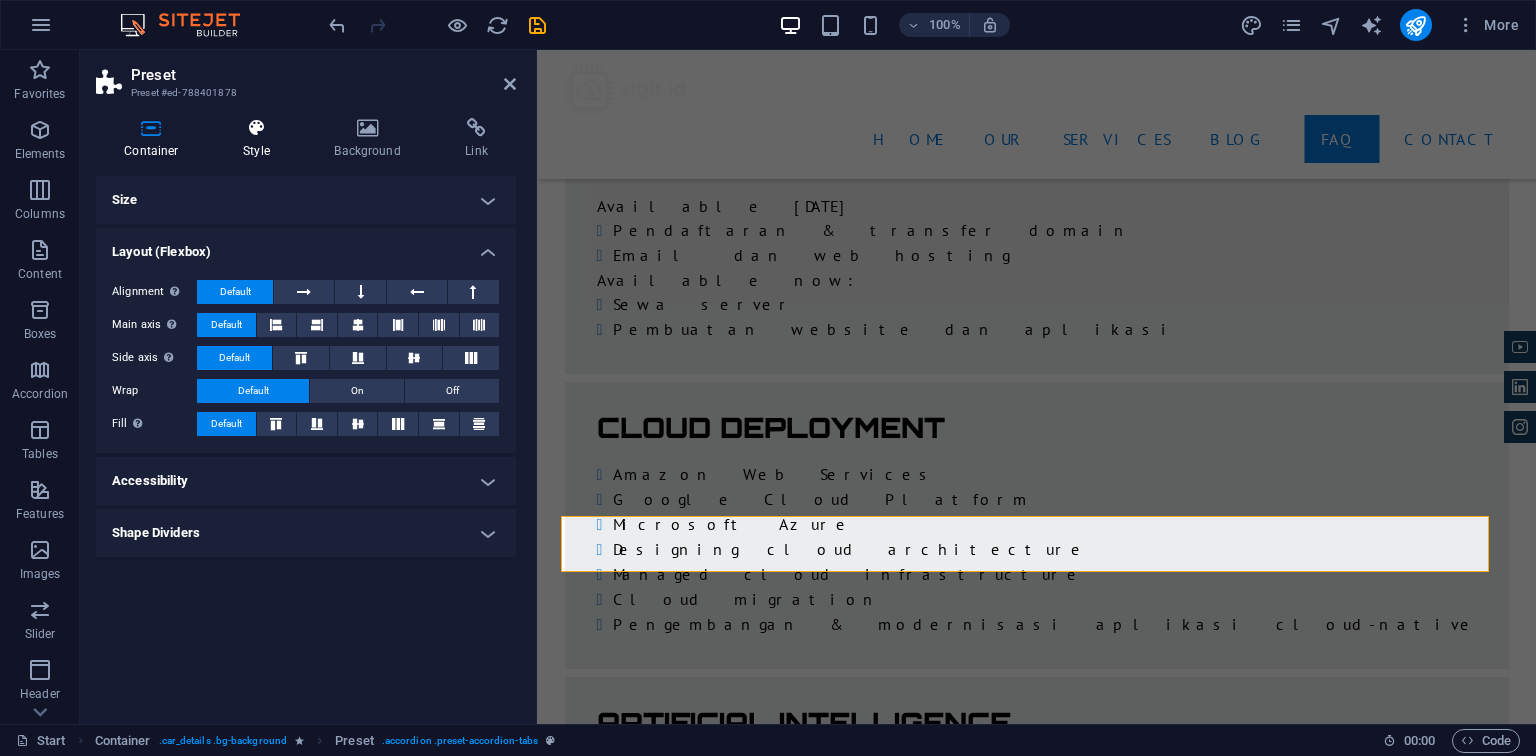 click at bounding box center [256, 128] 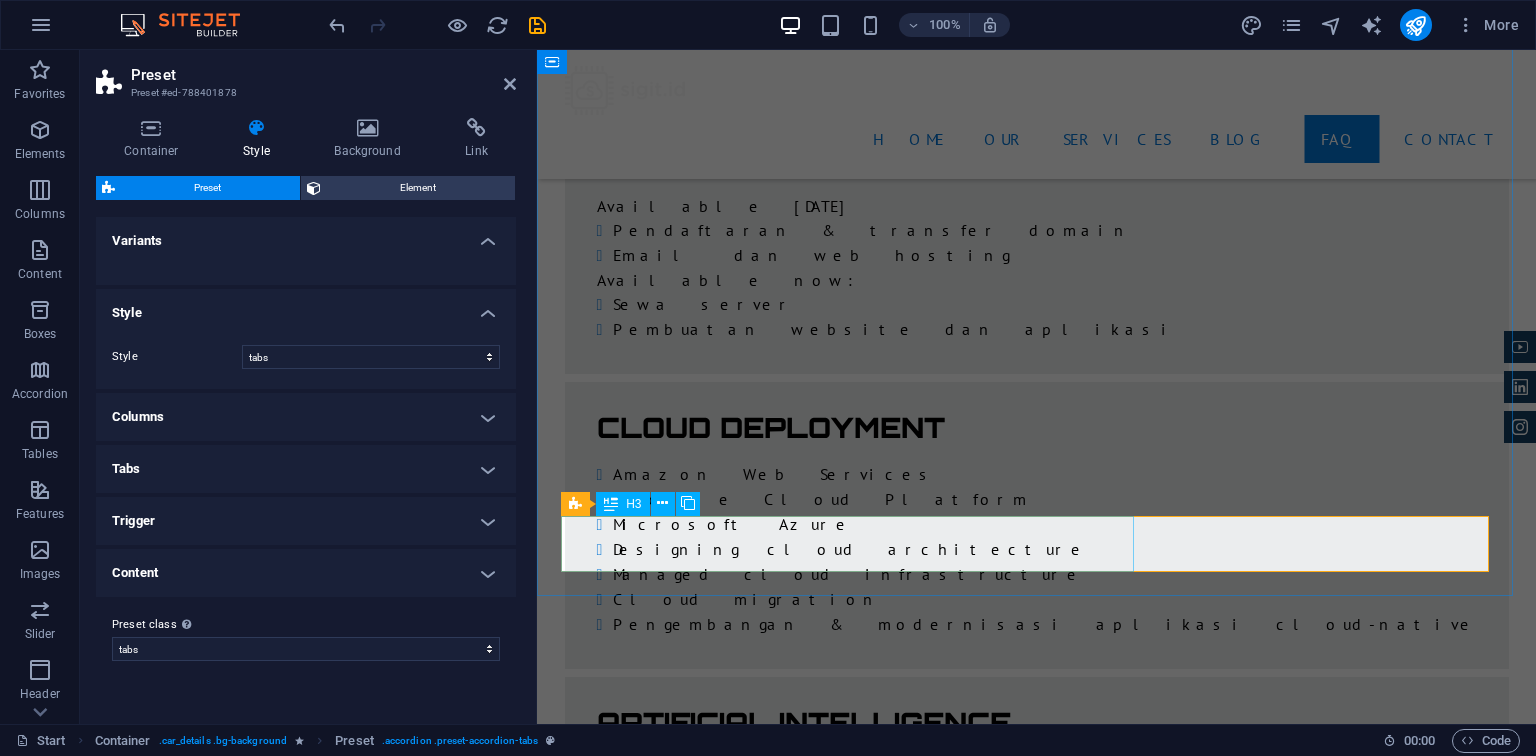 click on "terima kasih sudah menonton" at bounding box center (847, 10134) 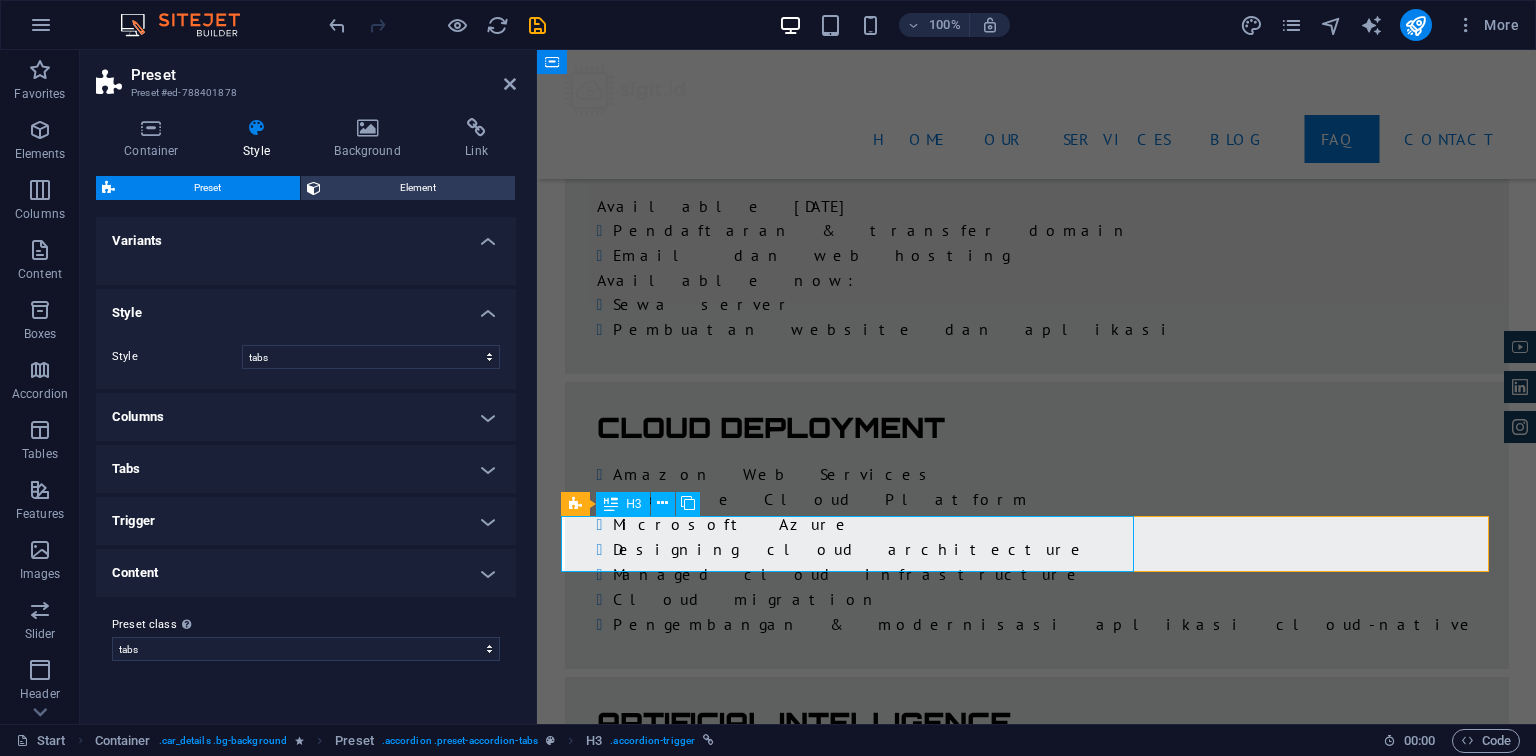 click on "terima kasih sudah menonton" at bounding box center (847, 10134) 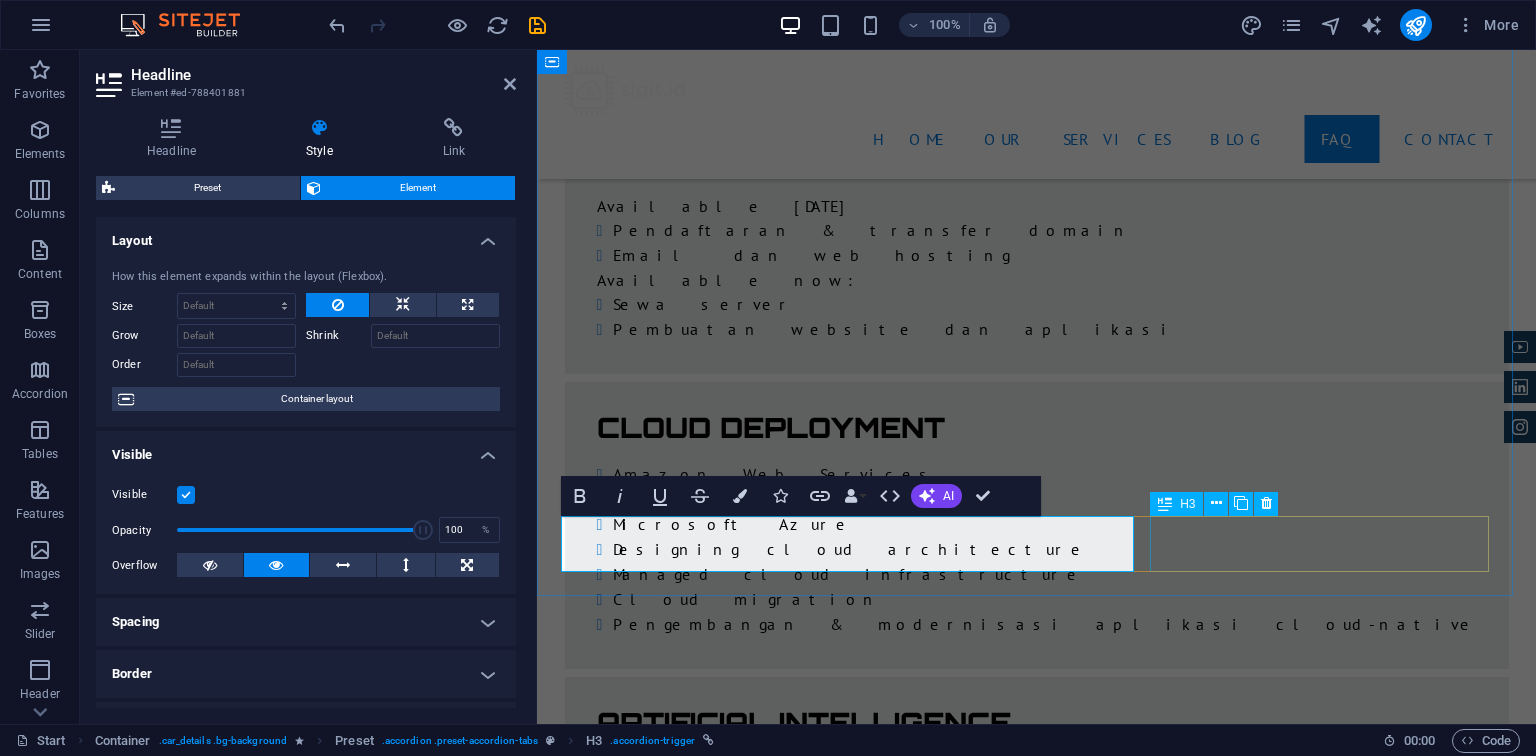 click on "benefit" at bounding box center (1319, 10134) 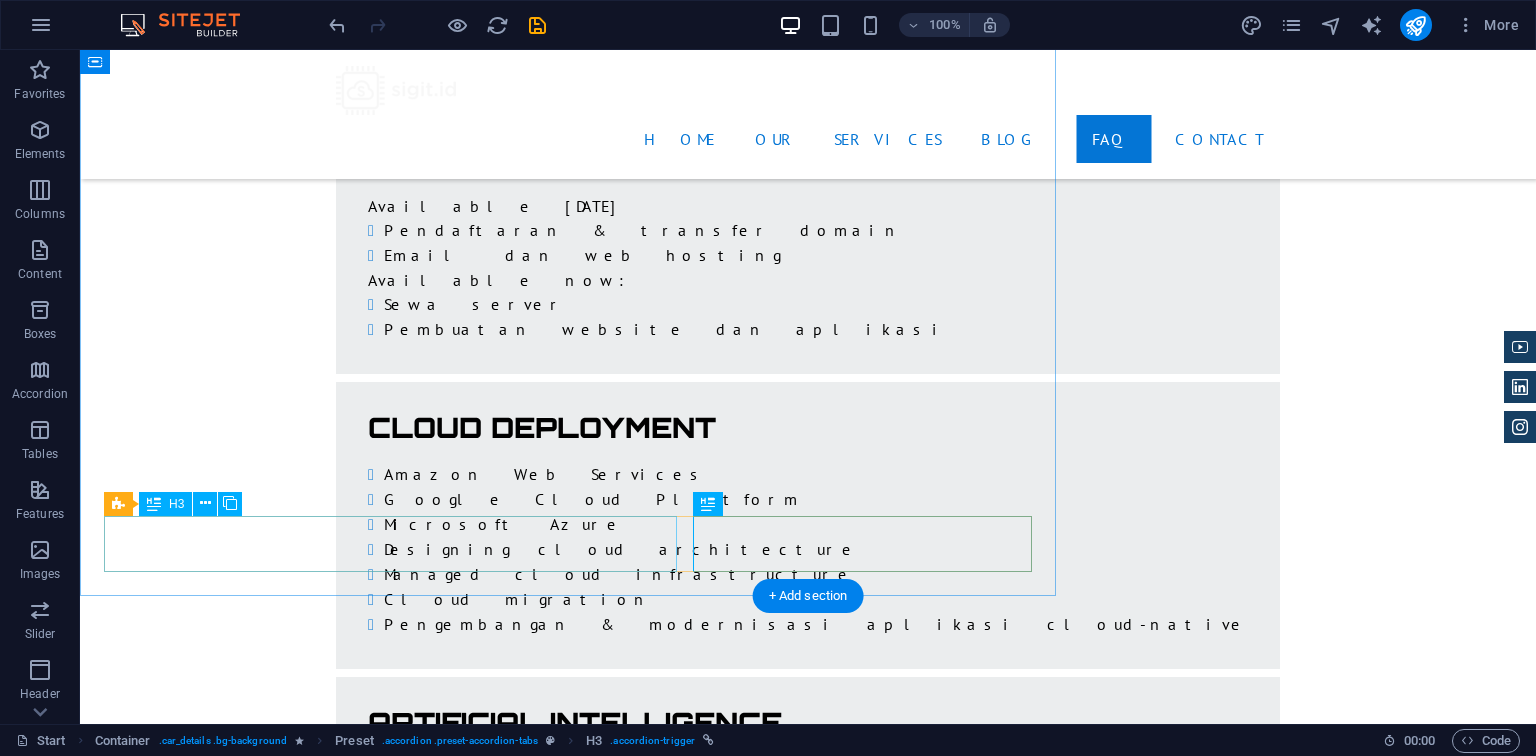click on "terima kasih sudah menonton" at bounding box center (390, 10134) 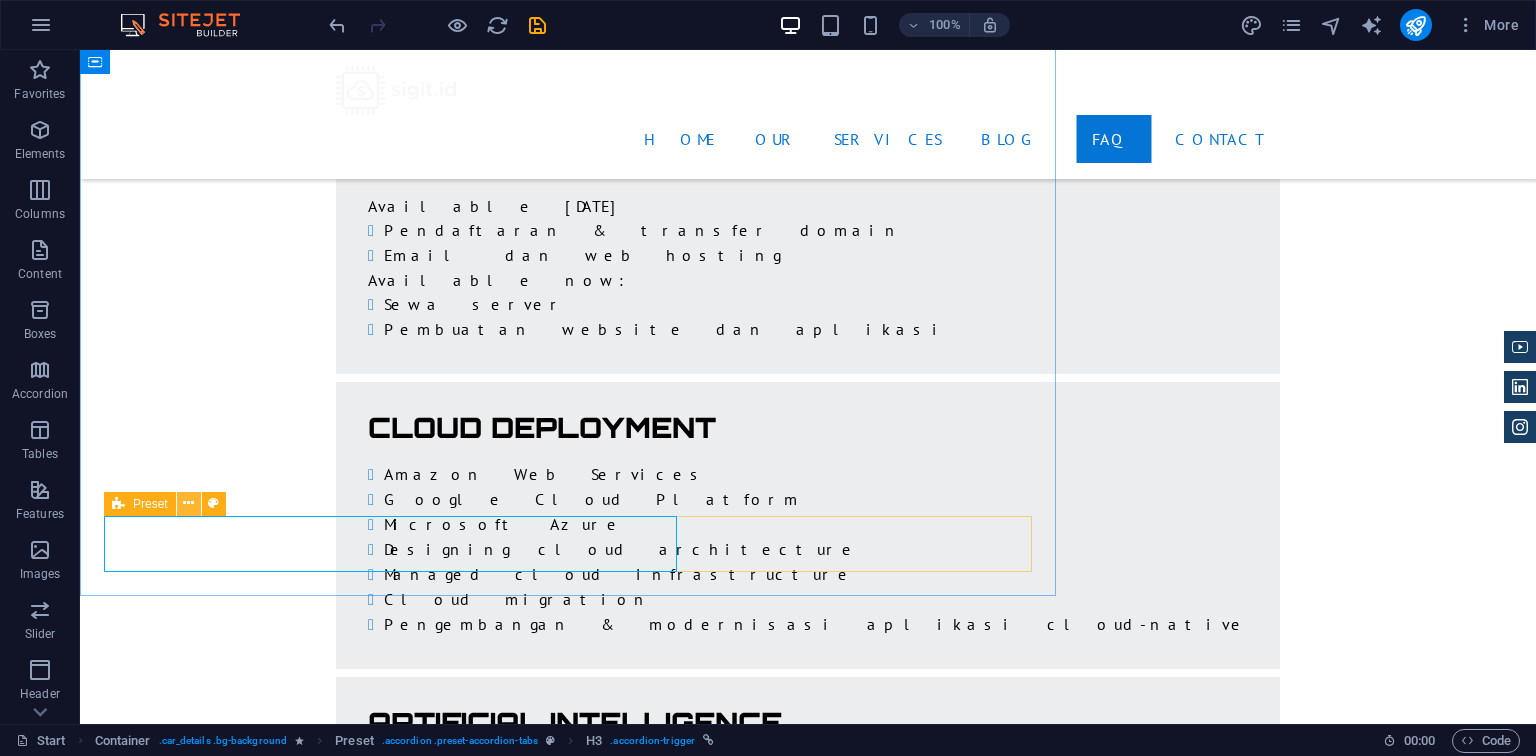 click at bounding box center [188, 503] 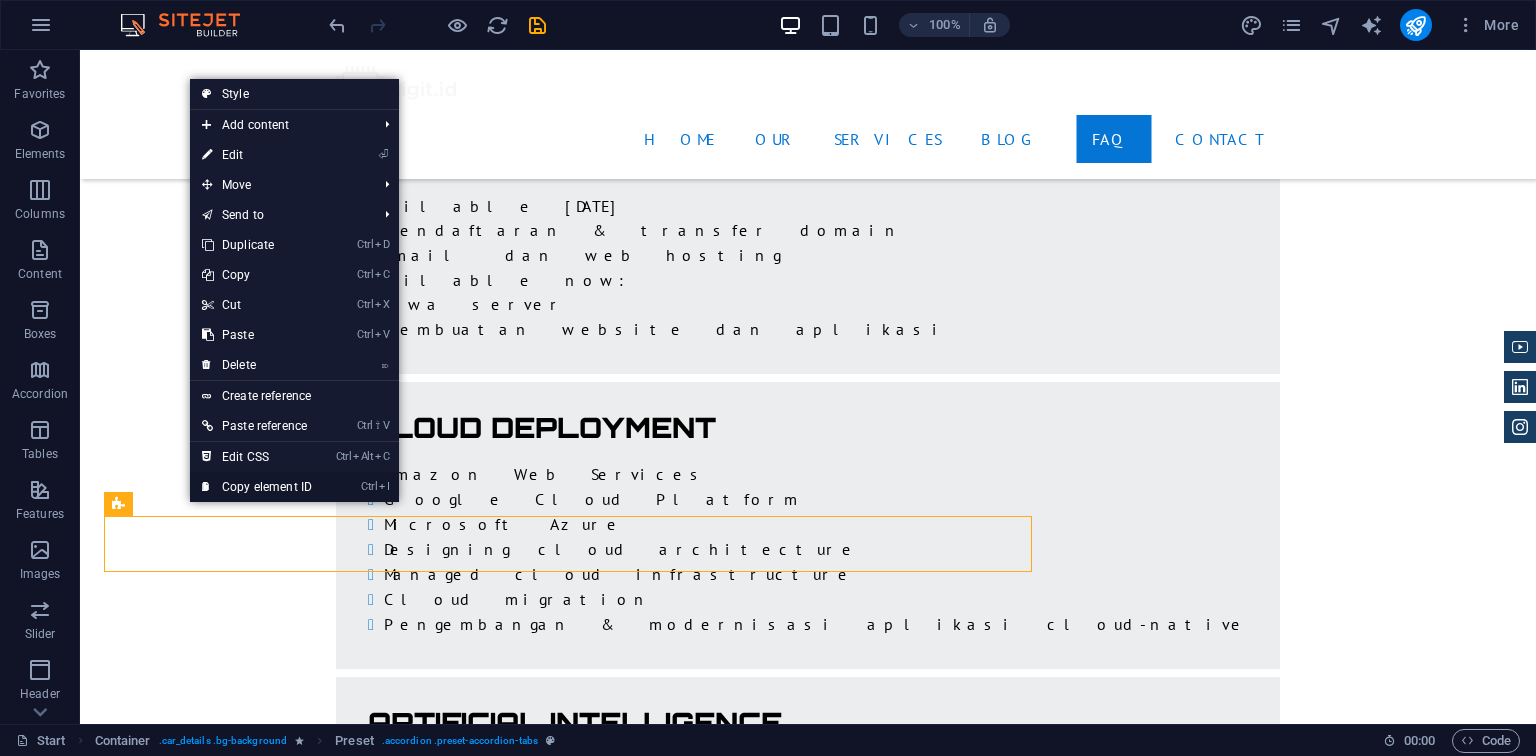 click on "Ctrl I  Copy element ID" at bounding box center [257, 487] 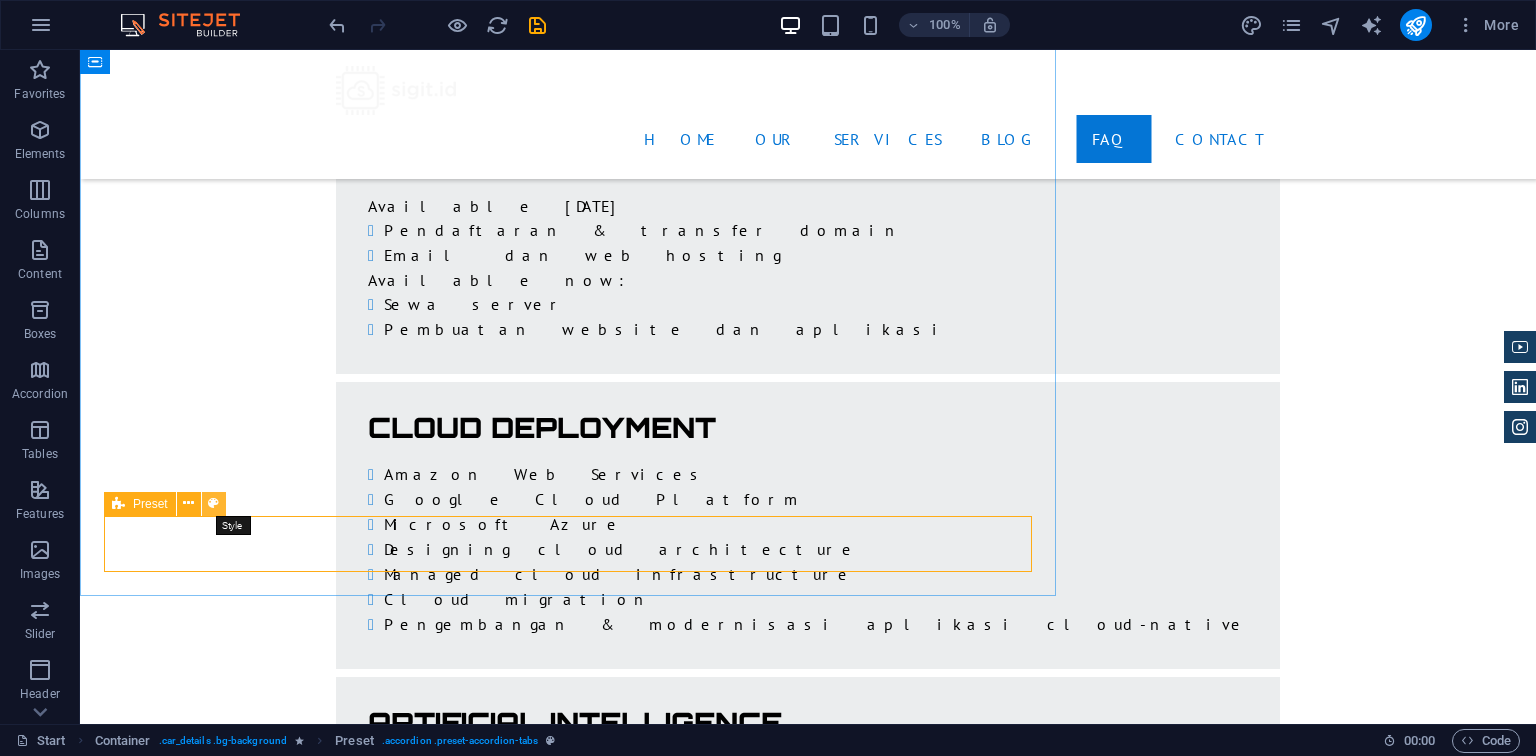 click at bounding box center [213, 503] 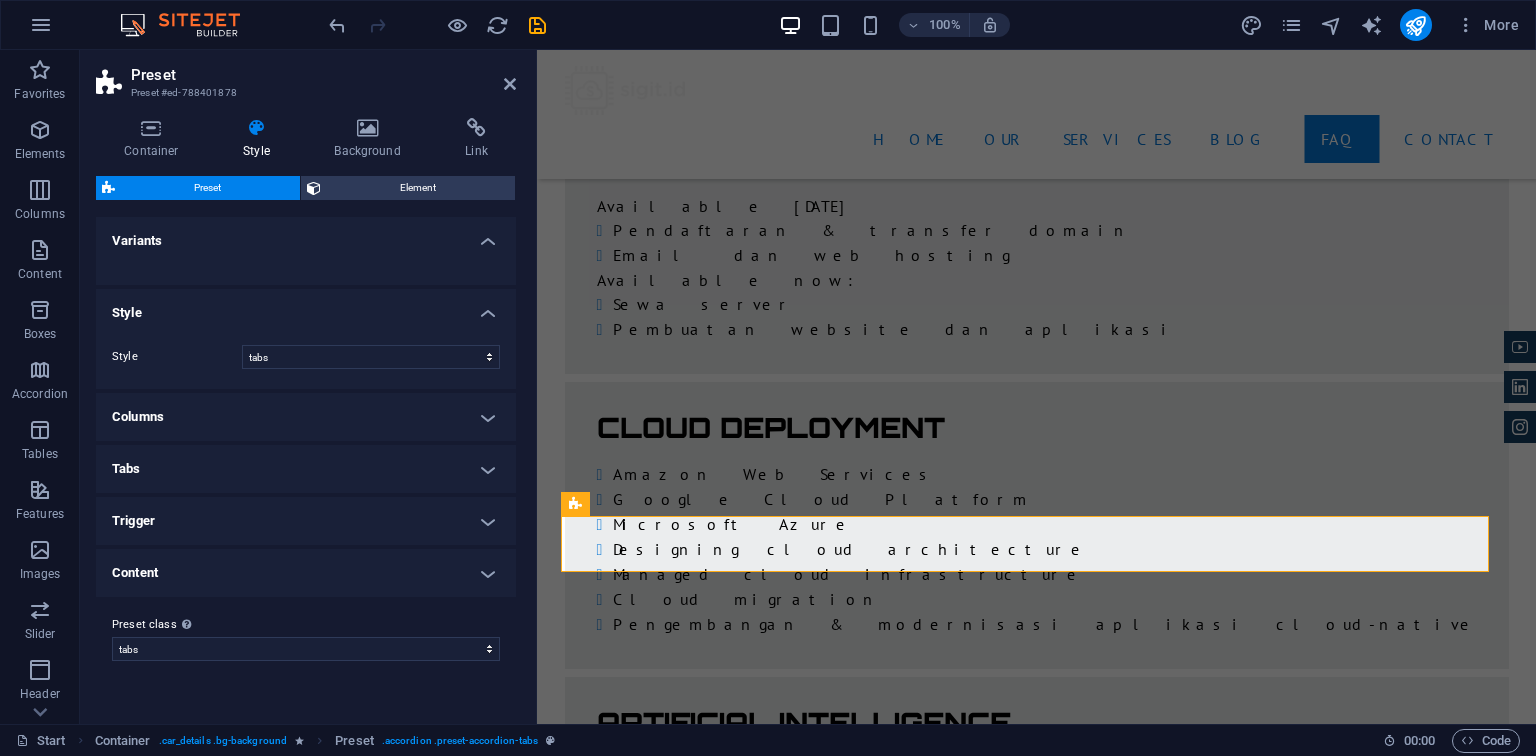 click on "Tabs" at bounding box center [306, 469] 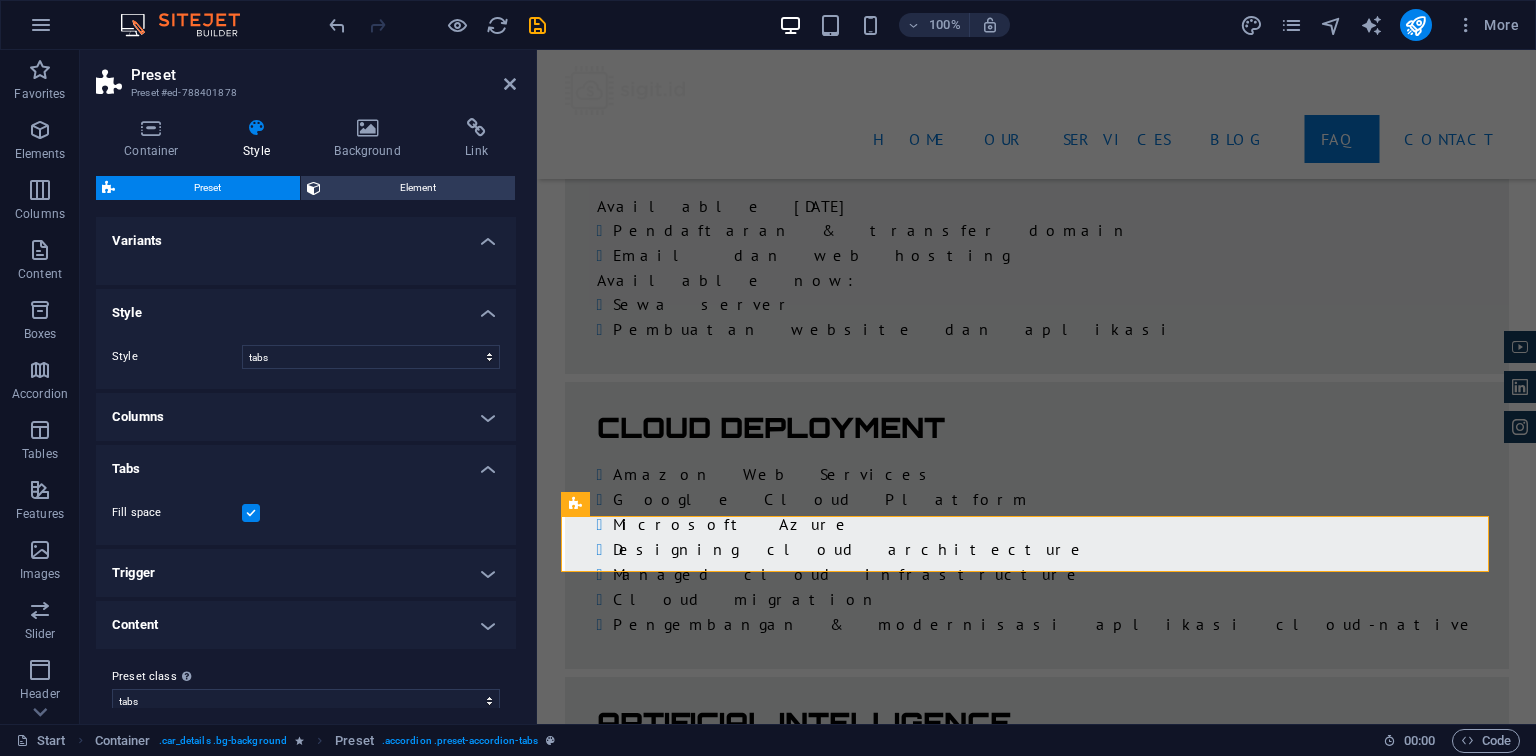 click on "Content" at bounding box center [306, 625] 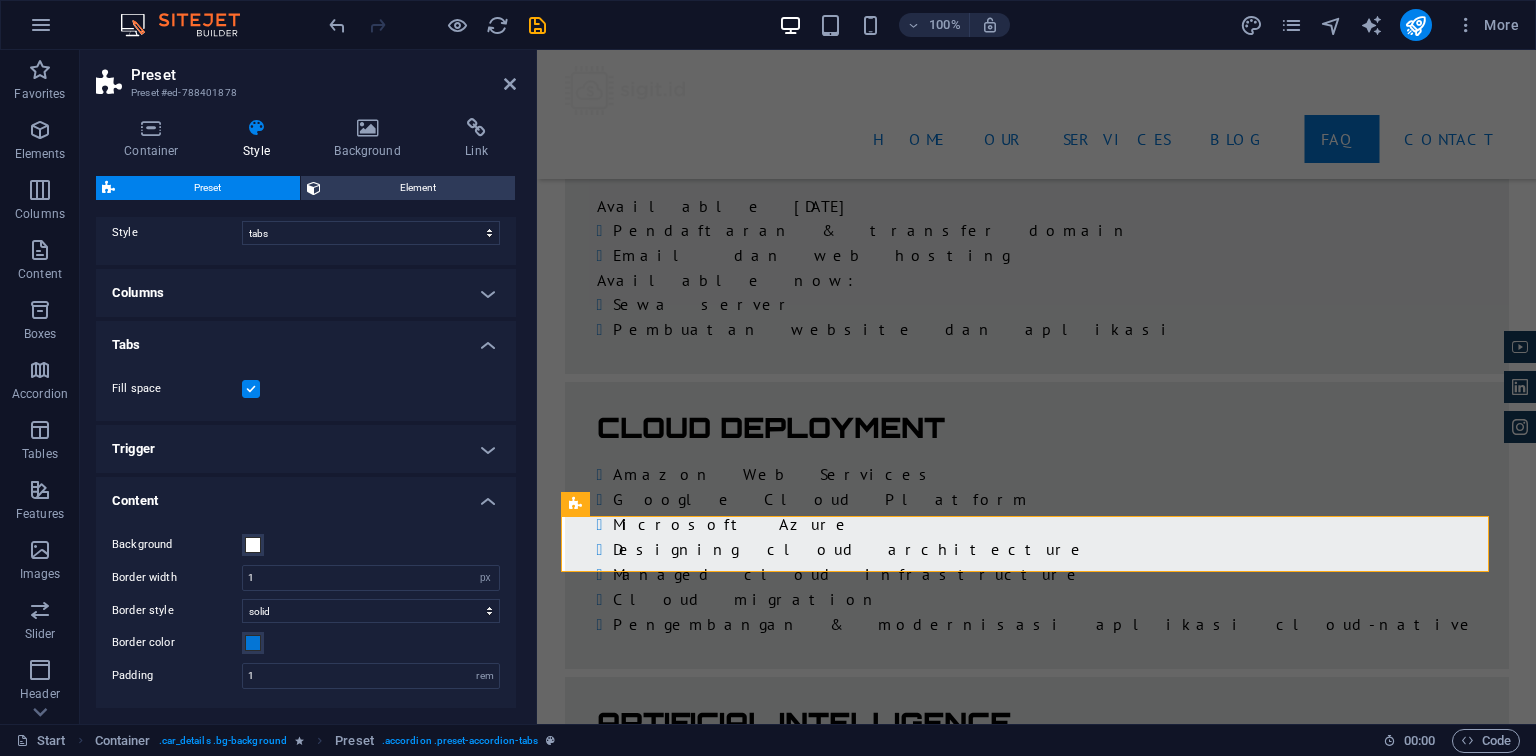 scroll, scrollTop: 0, scrollLeft: 0, axis: both 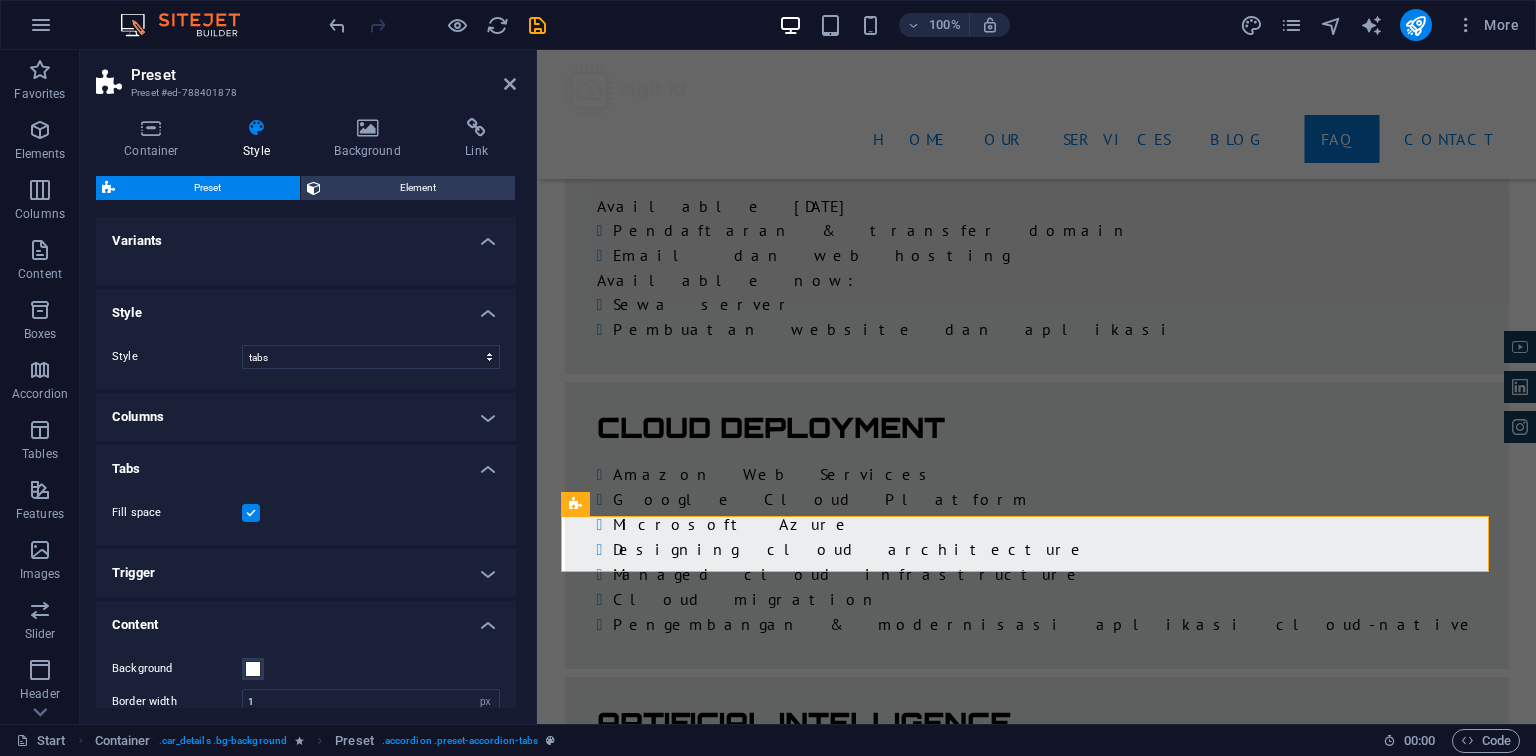 click on "Columns" at bounding box center [306, 417] 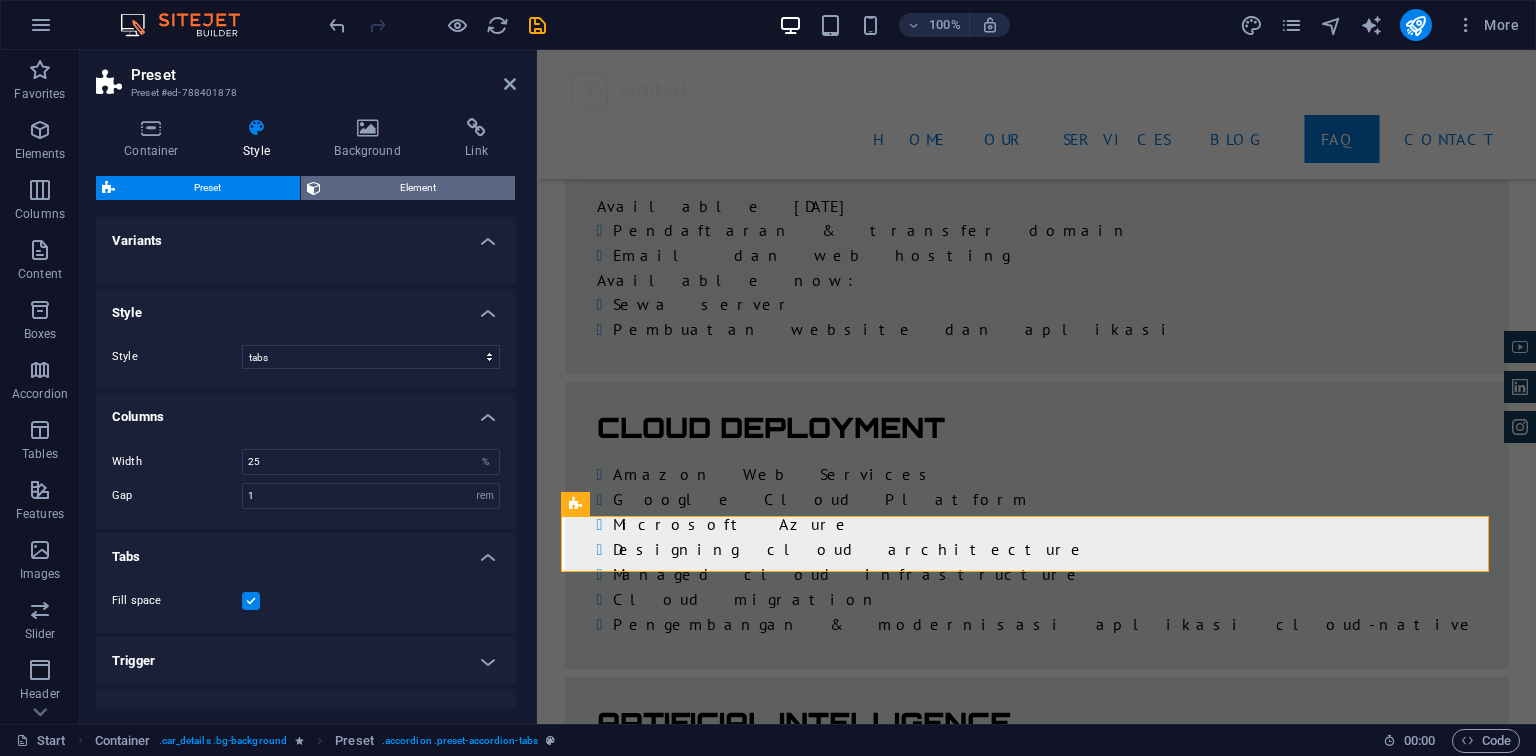 click on "Element" at bounding box center (418, 188) 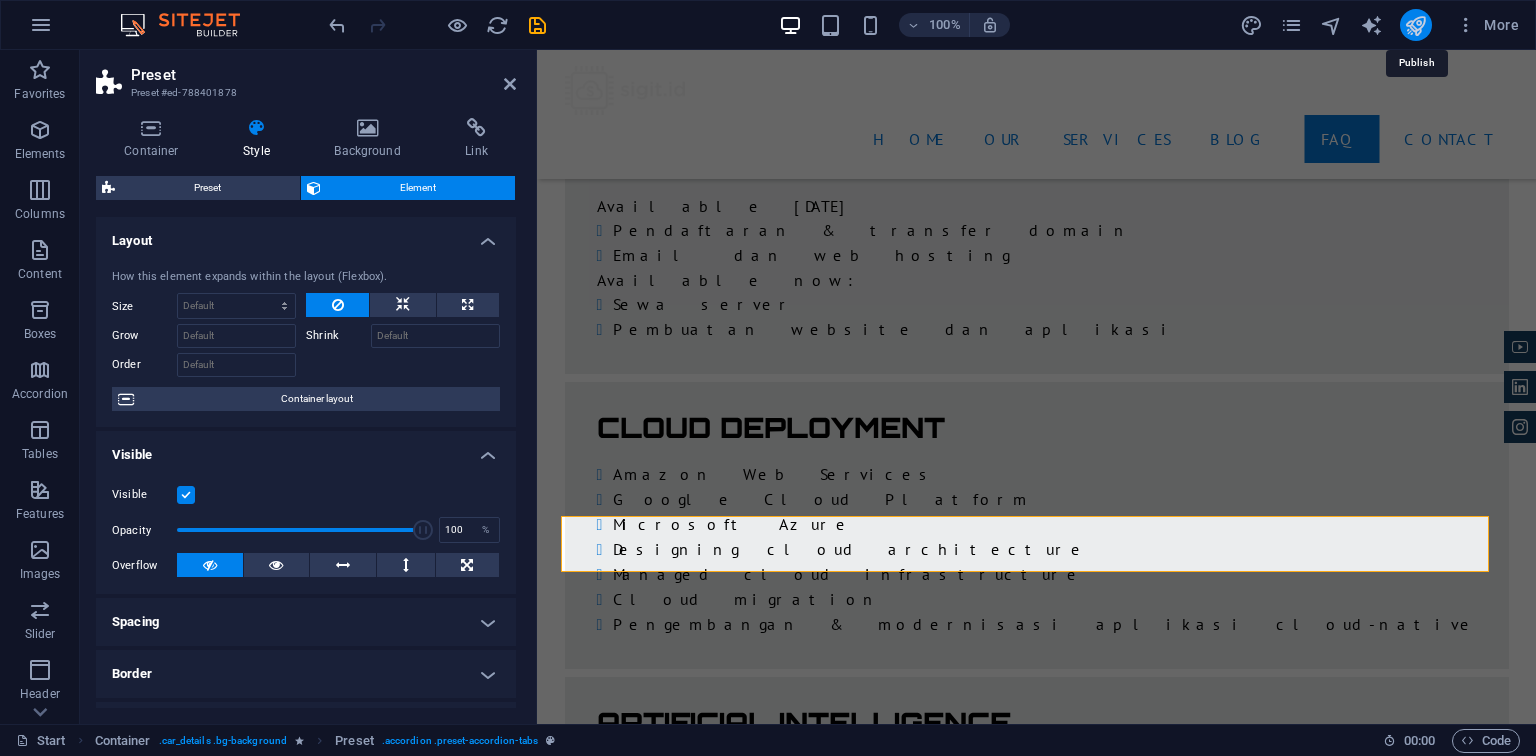 click at bounding box center [1415, 25] 